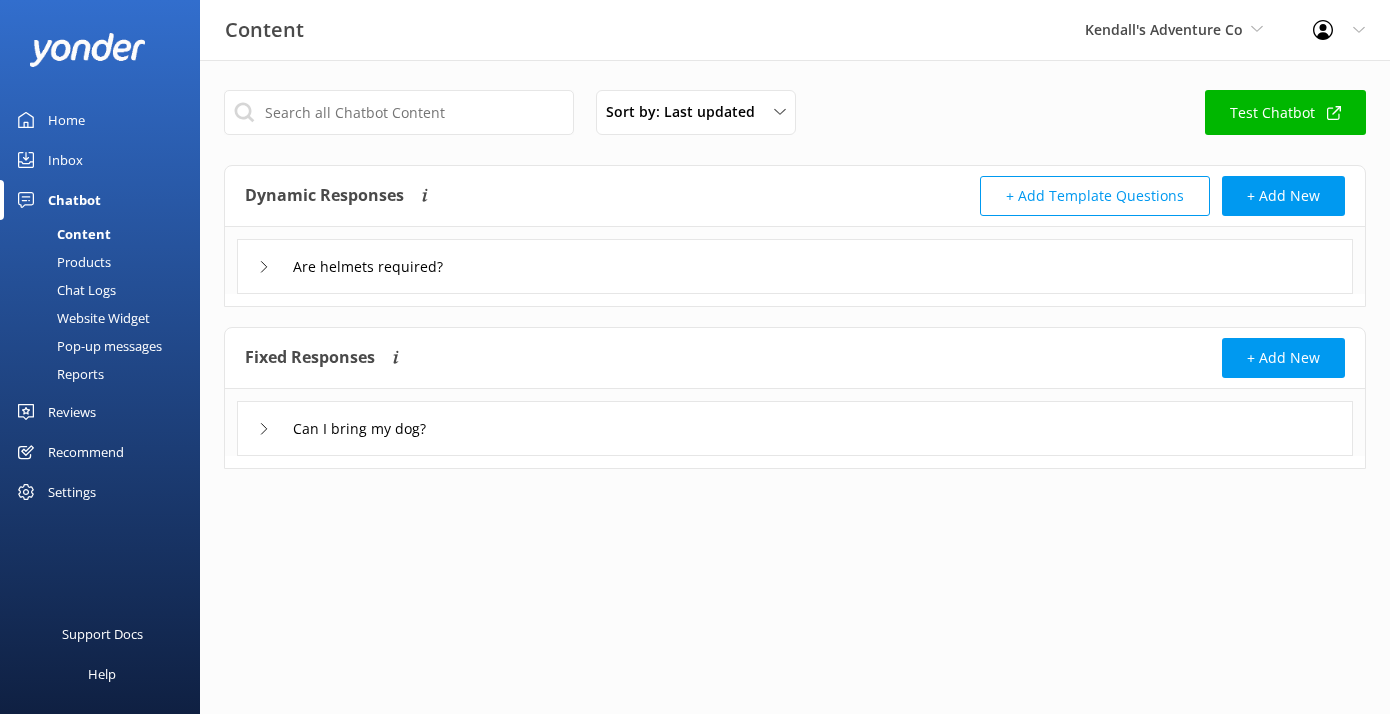 scroll, scrollTop: 0, scrollLeft: 0, axis: both 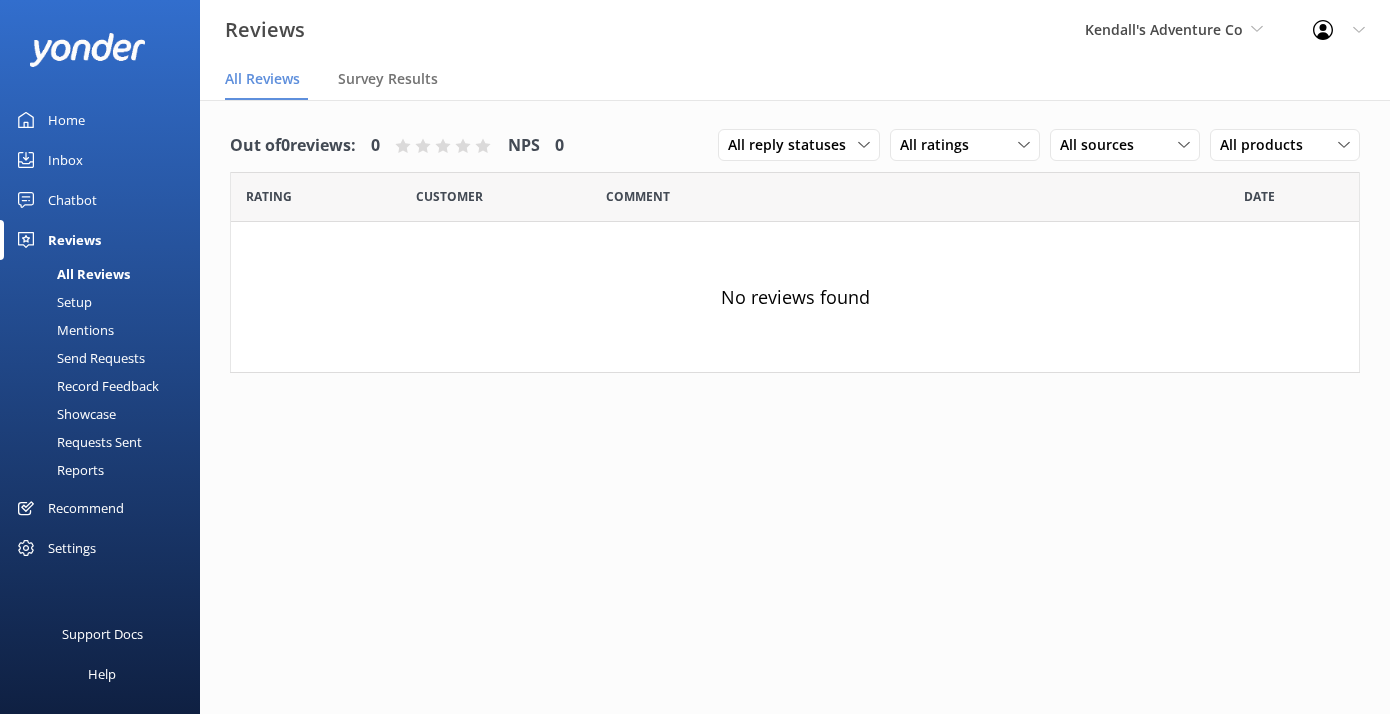 click on "Setup" at bounding box center (52, 302) 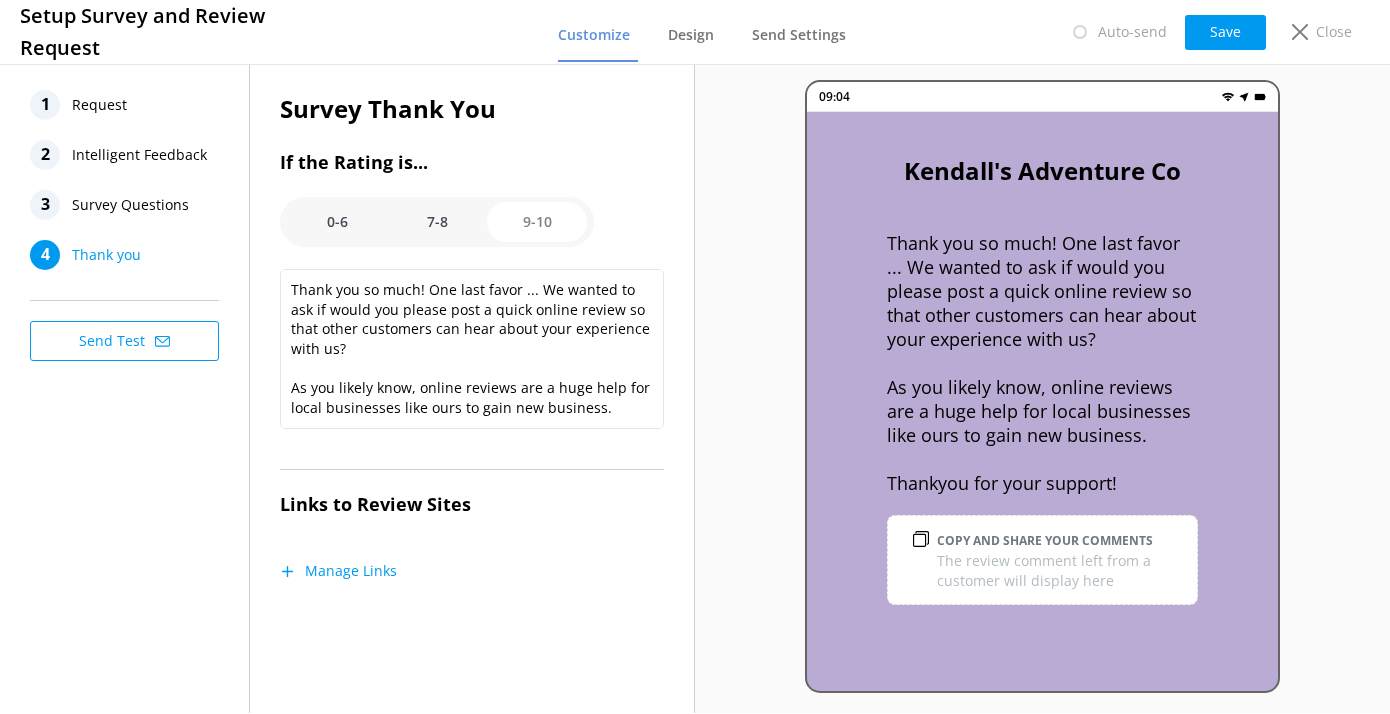 click on "Customize Design Send Settings" at bounding box center [706, 32] 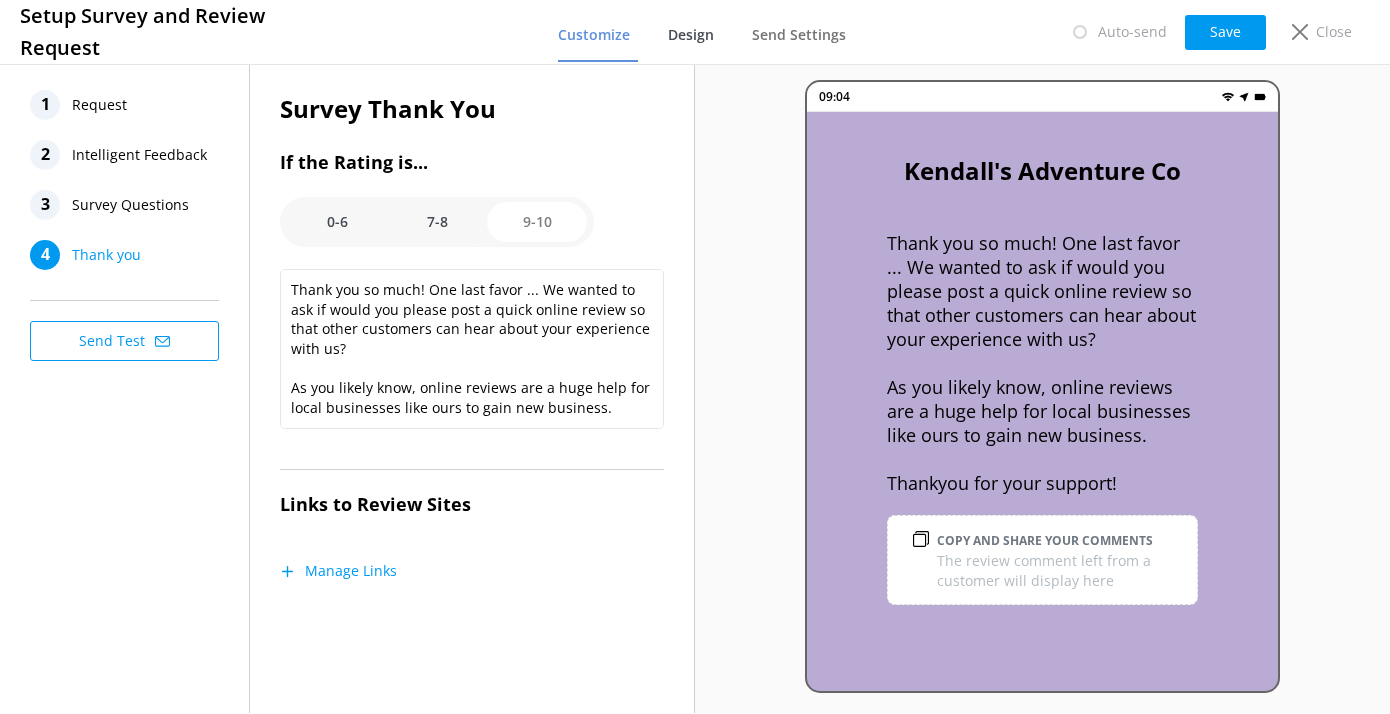 click on "Design" at bounding box center (691, 35) 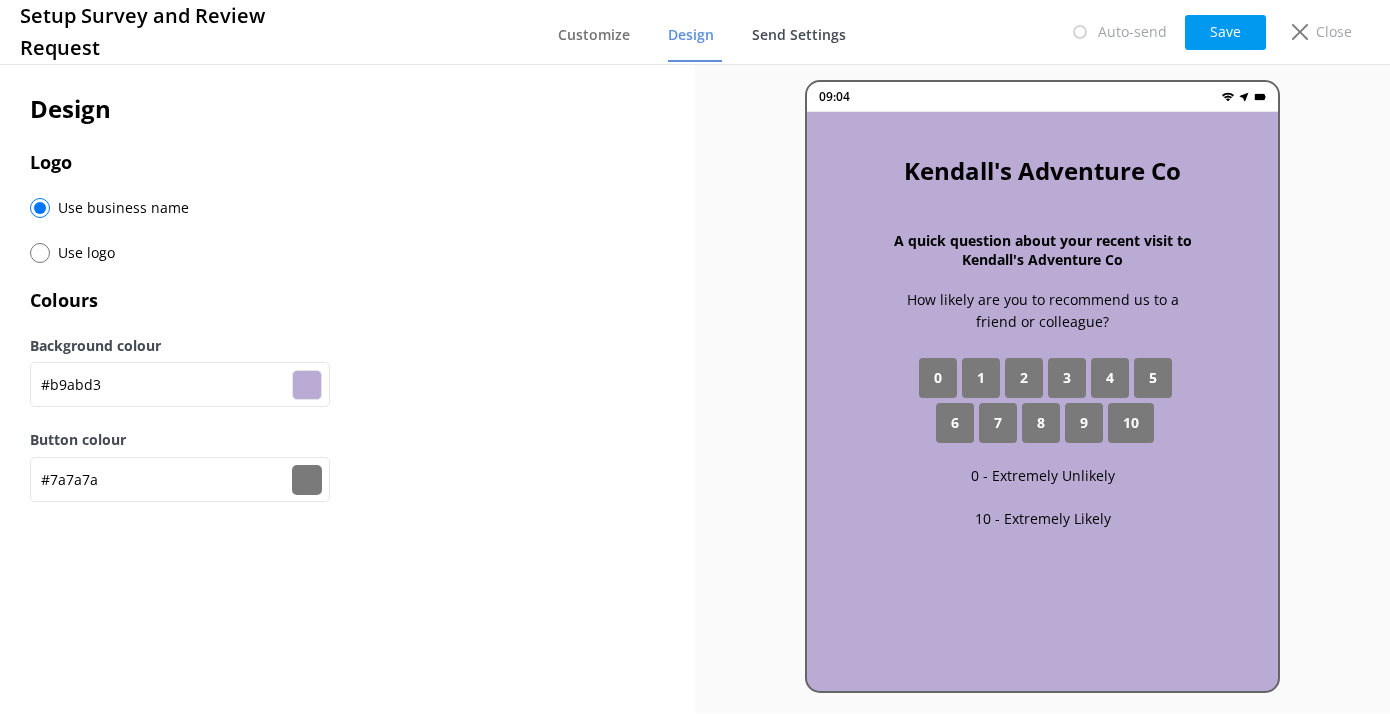 click on "Send Settings" at bounding box center [799, 35] 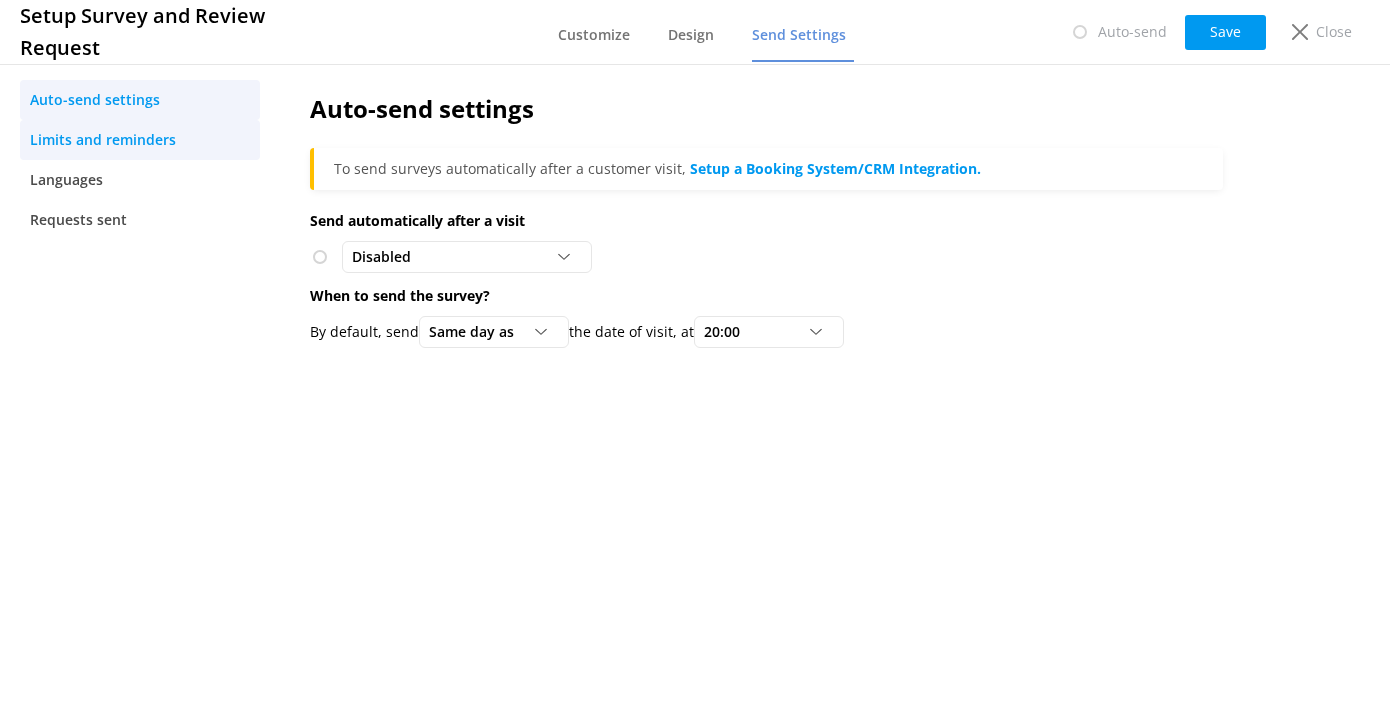 click on "Limits and reminders" at bounding box center [103, 140] 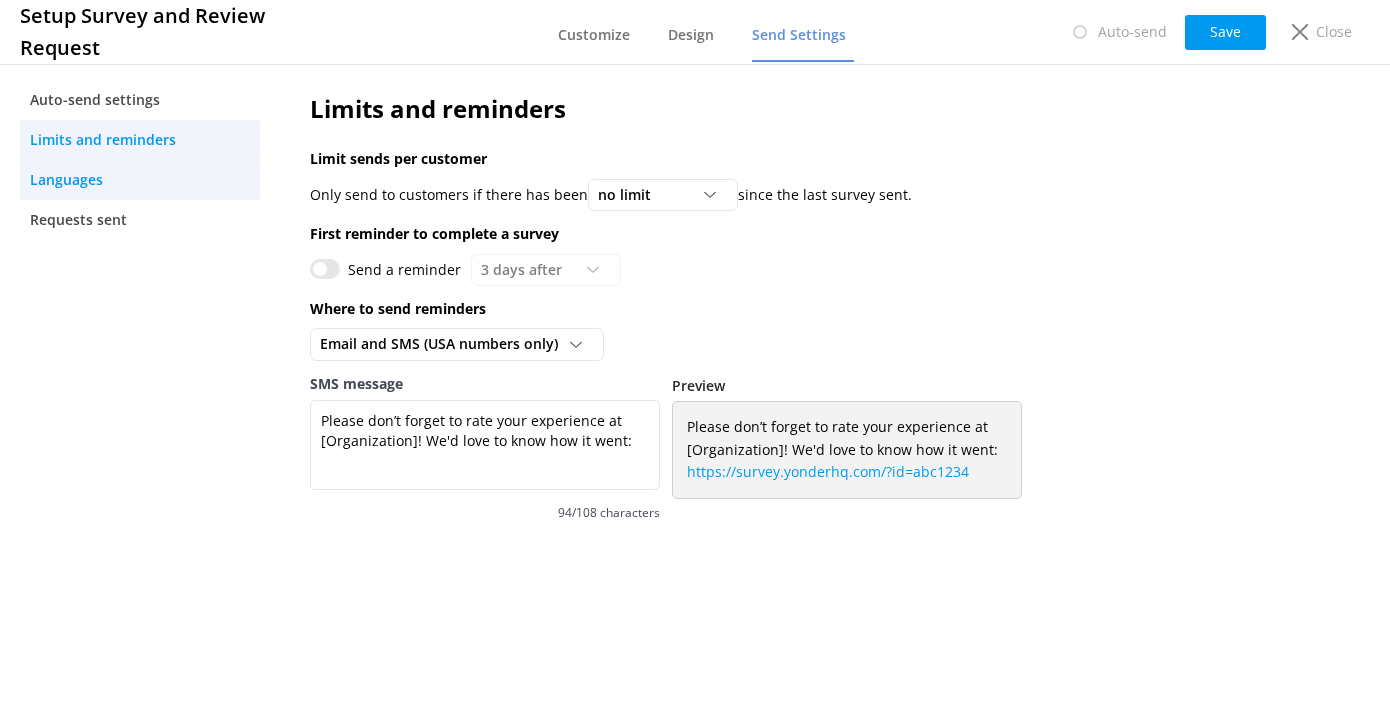 click on "Languages" at bounding box center (66, 180) 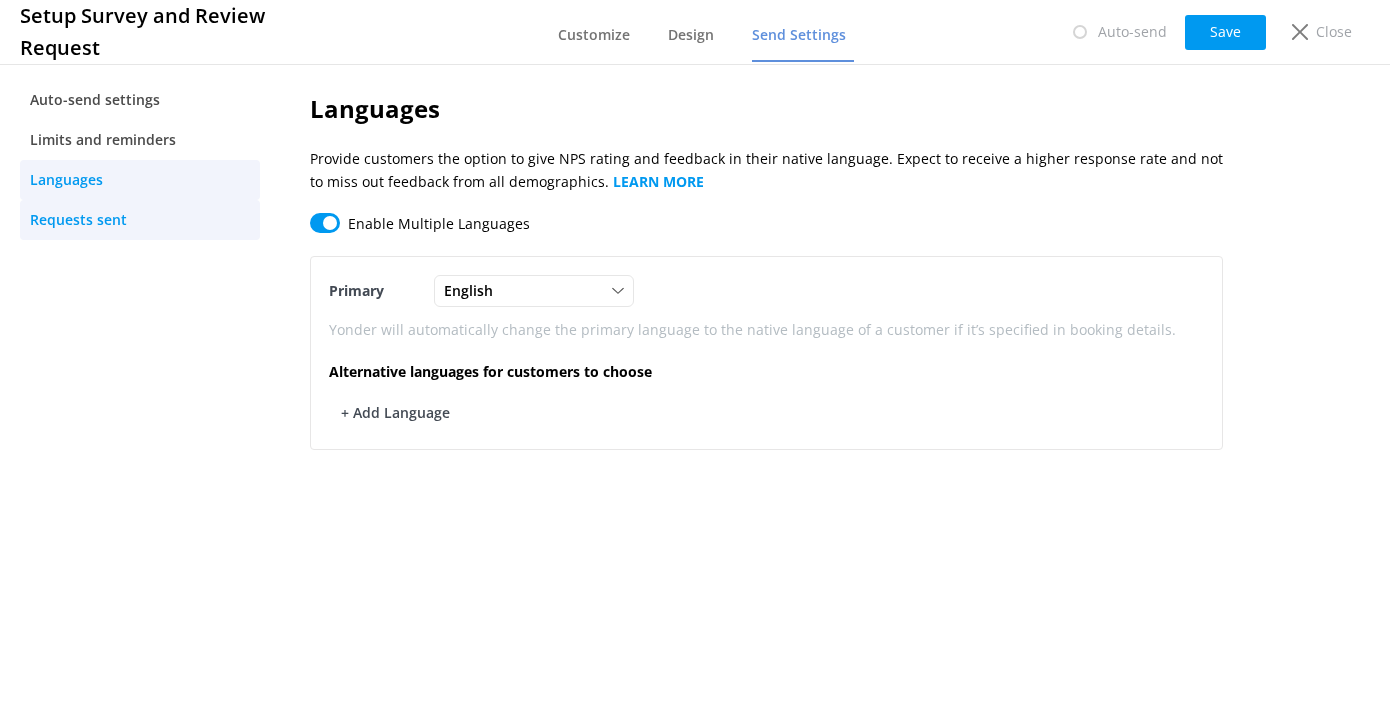 click on "Requests sent" at bounding box center (78, 220) 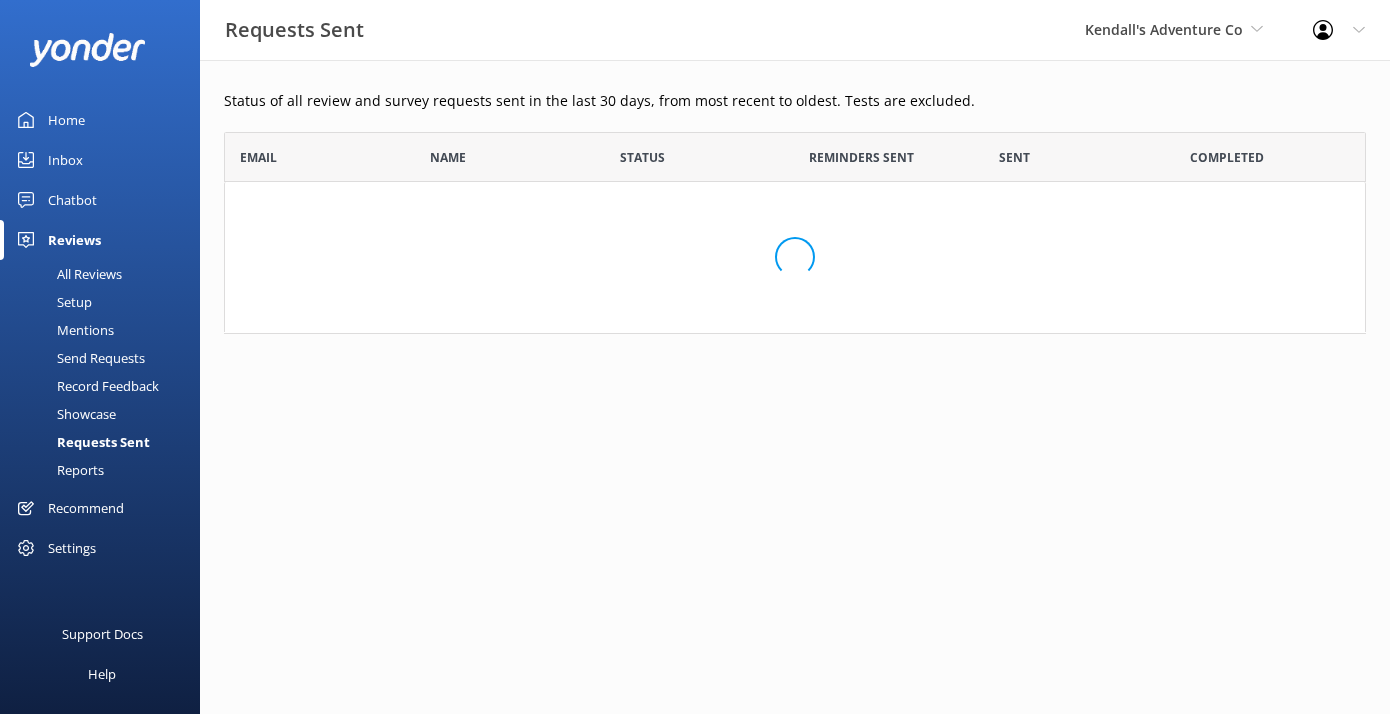 scroll, scrollTop: 1, scrollLeft: 1, axis: both 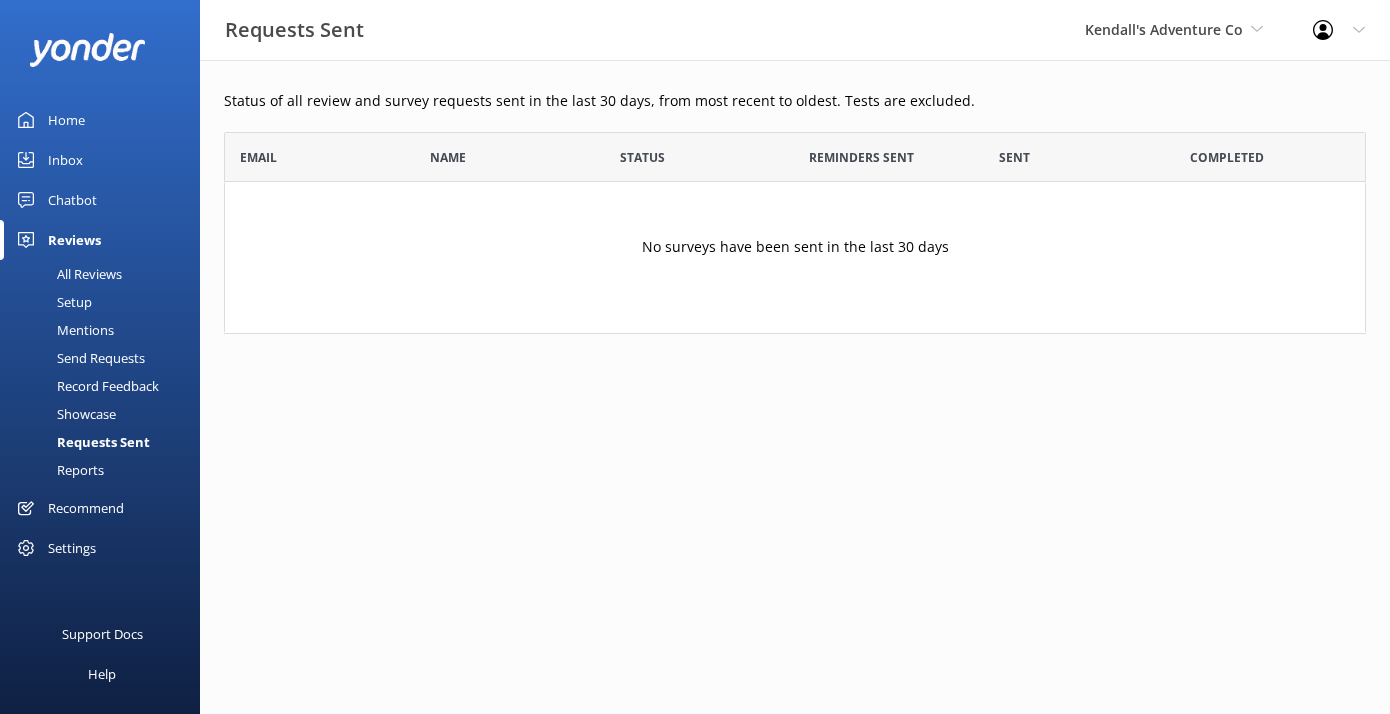 click on "Recommend" at bounding box center [86, 508] 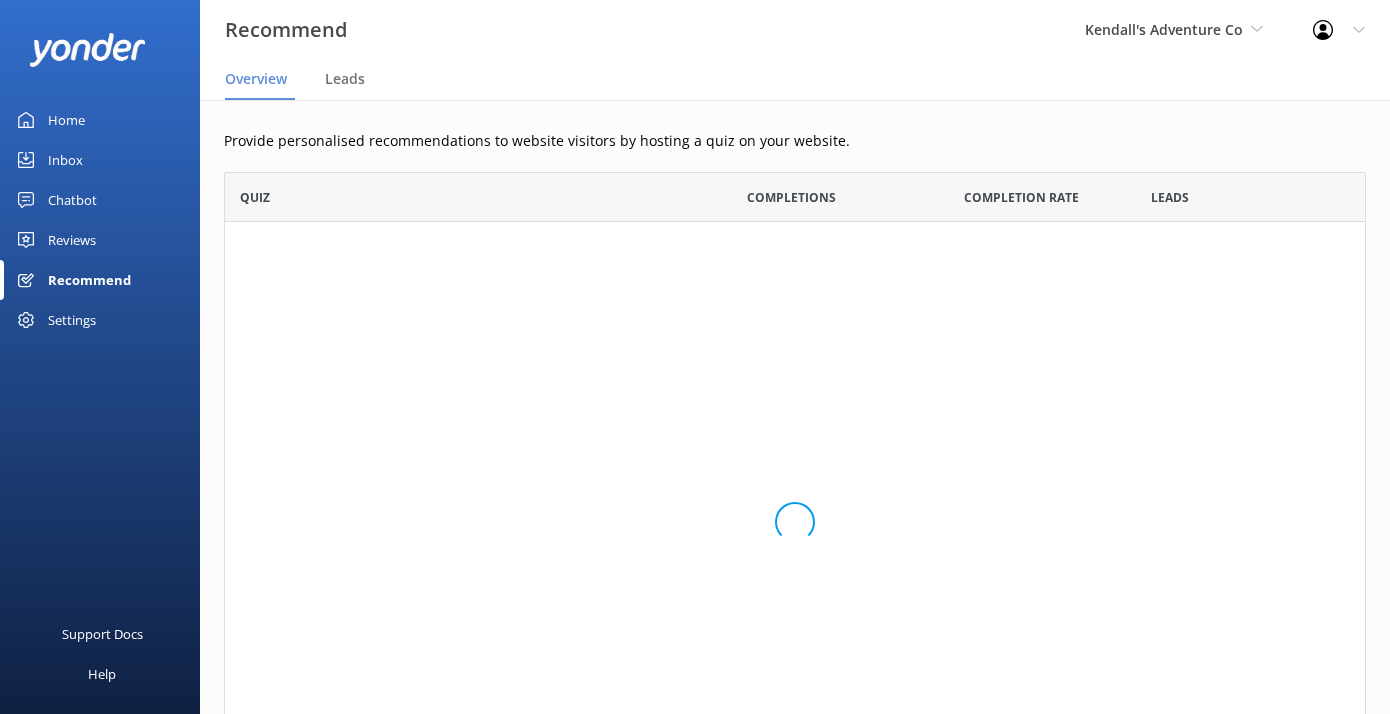 scroll, scrollTop: 1, scrollLeft: 1, axis: both 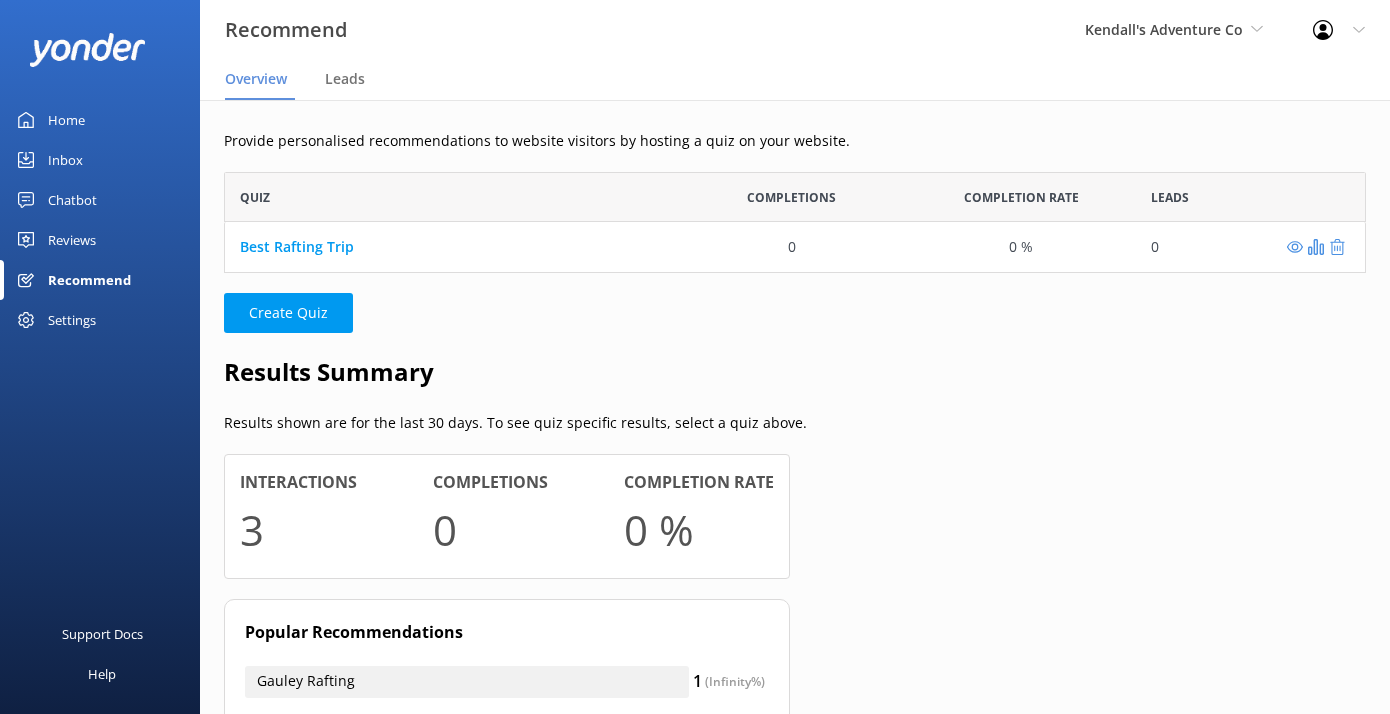 click on "Home" at bounding box center (100, 120) 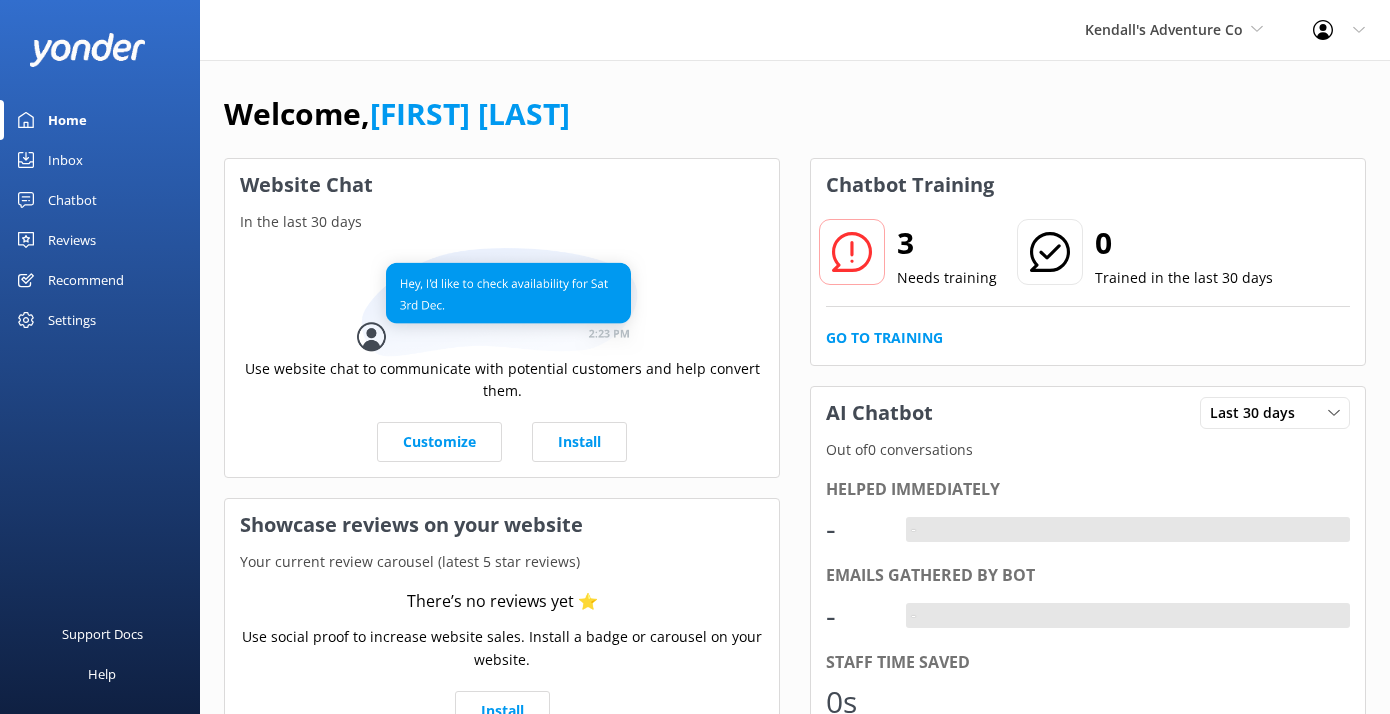 click on "Inbox" at bounding box center [100, 160] 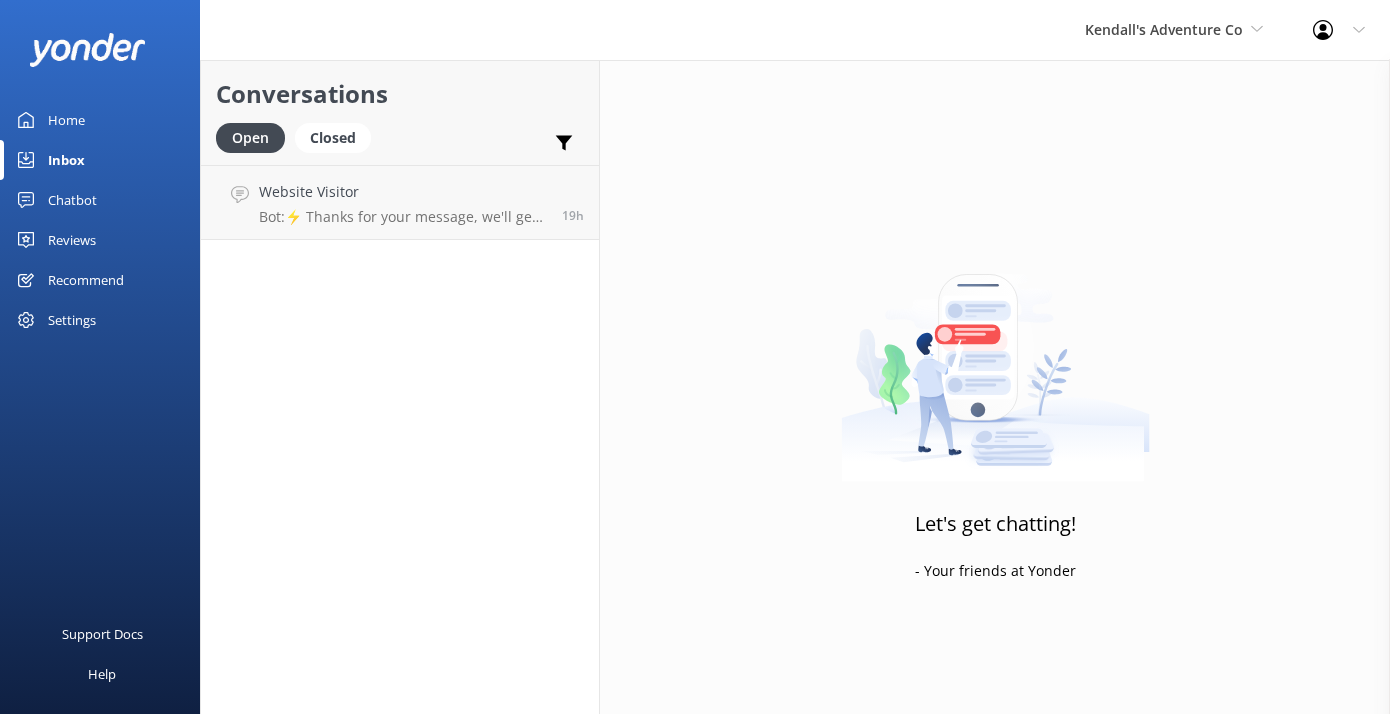 click on "Chatbot" at bounding box center (72, 200) 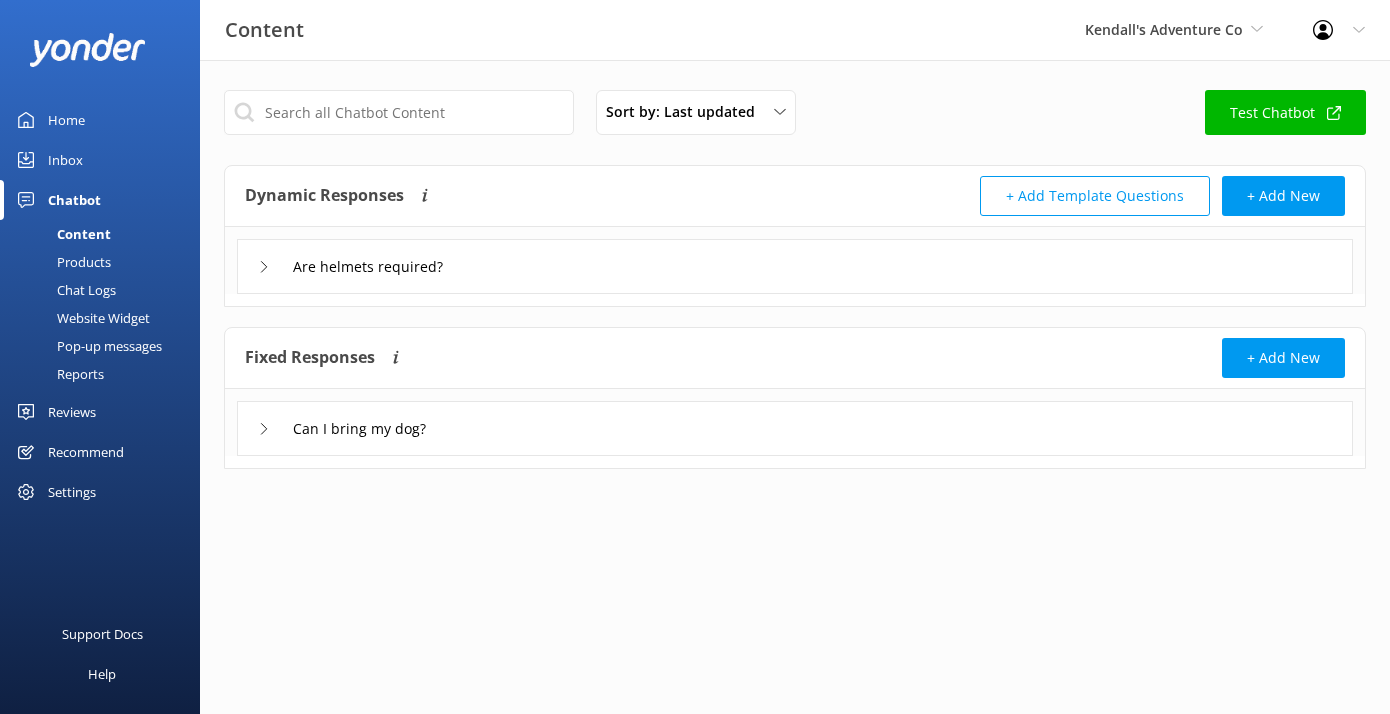 click on "Reviews" at bounding box center [100, 412] 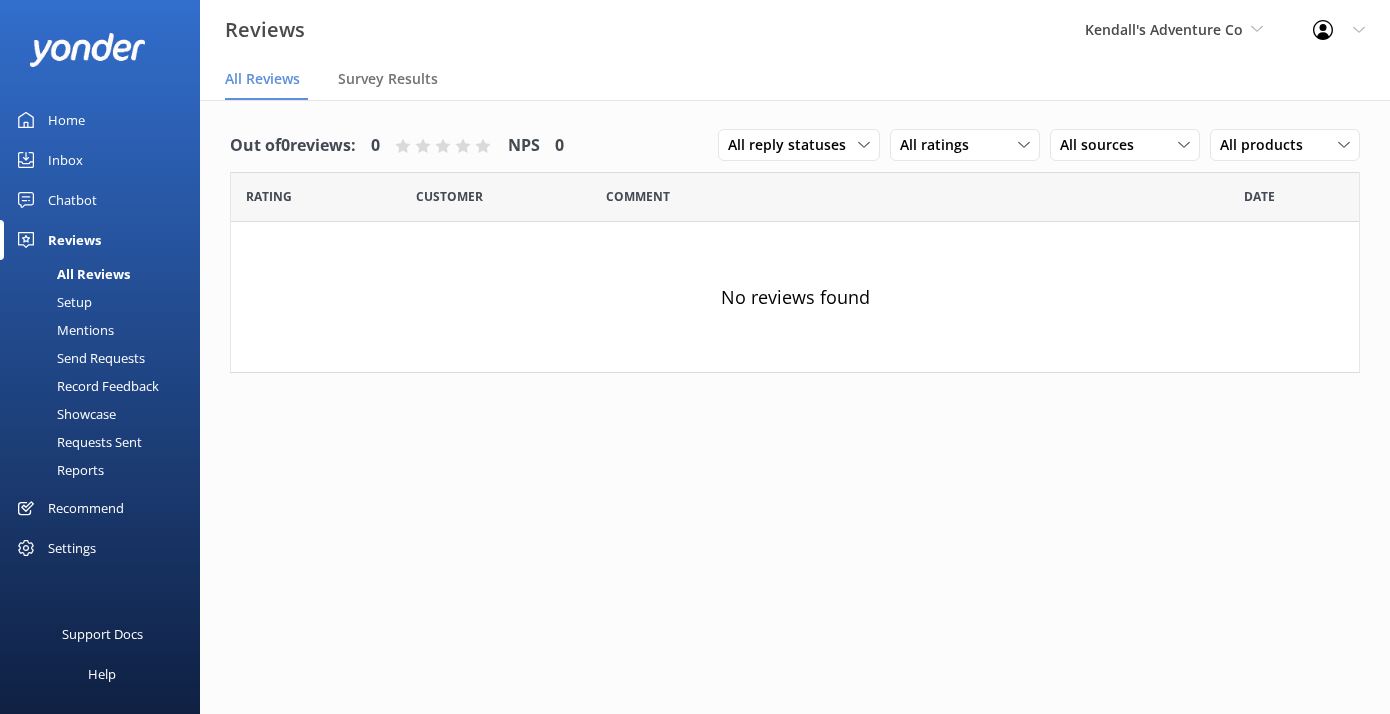 click on "Recommend" at bounding box center [86, 508] 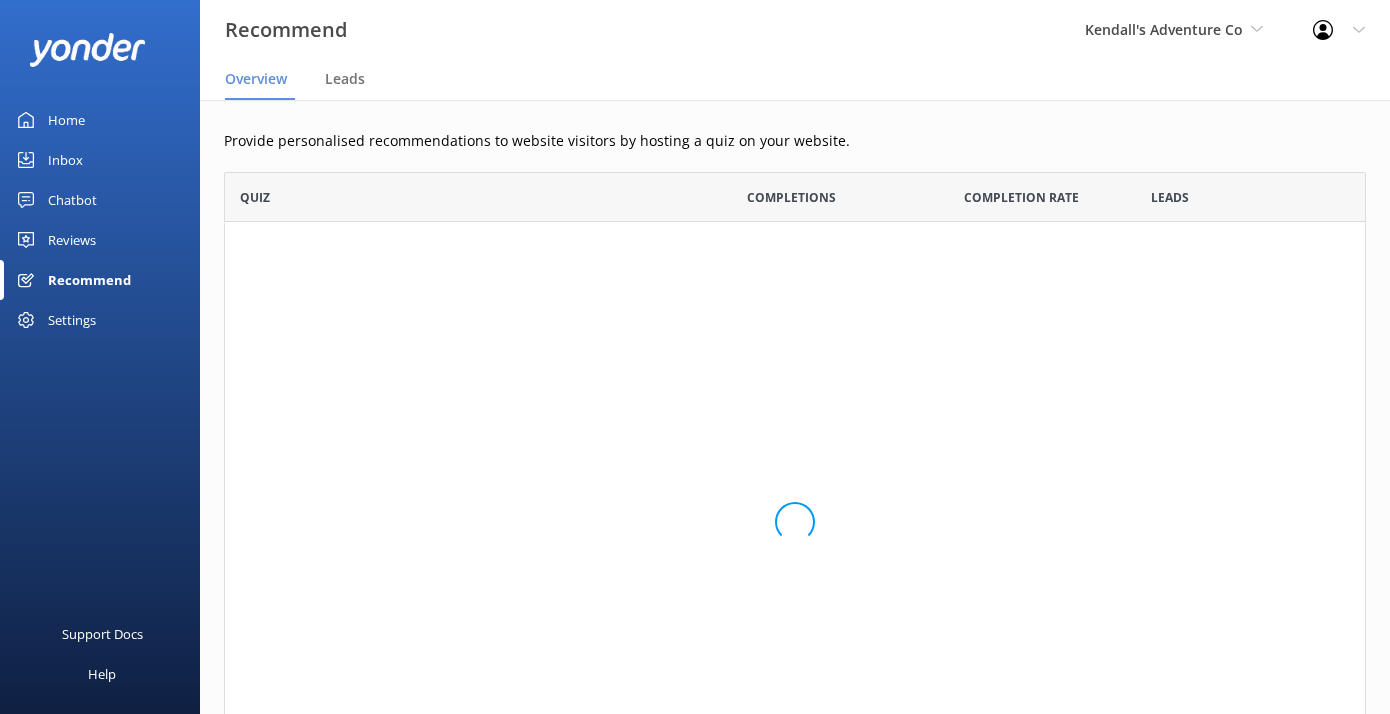 scroll, scrollTop: 1, scrollLeft: 1, axis: both 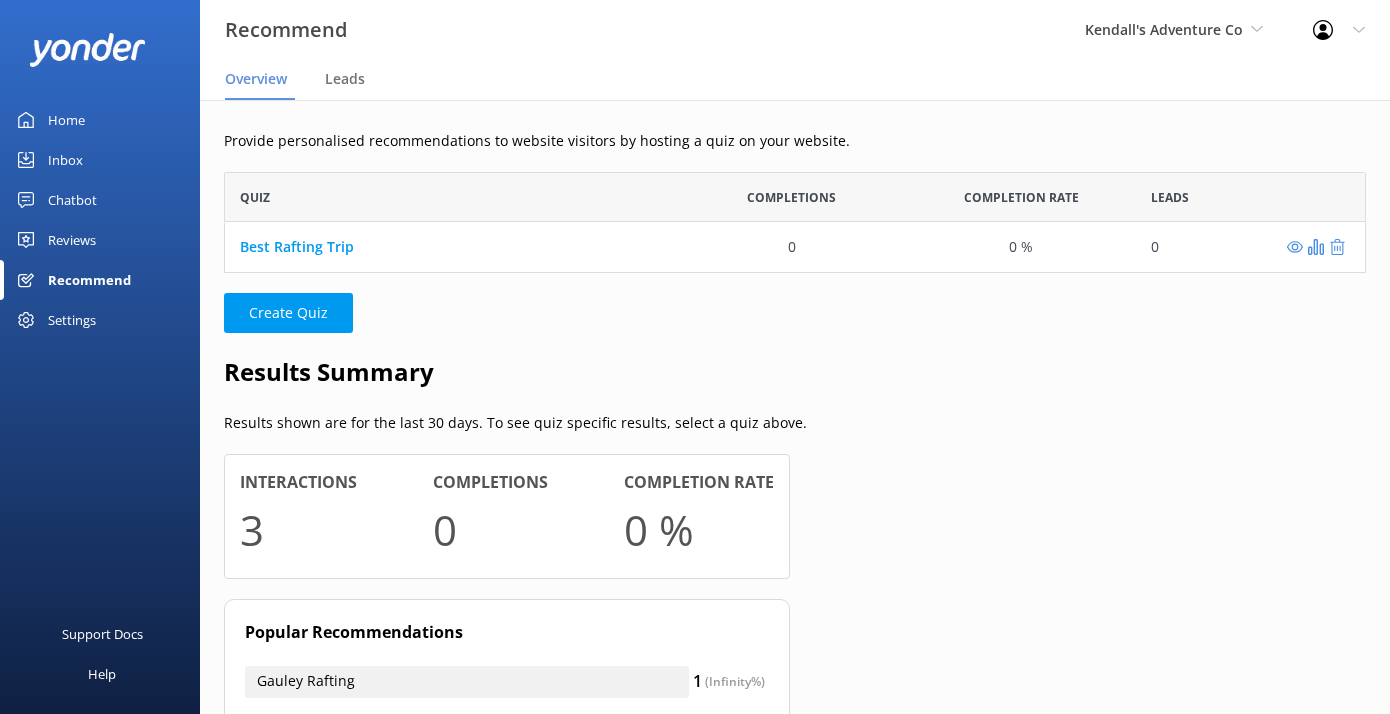 click on "Settings" at bounding box center [100, 320] 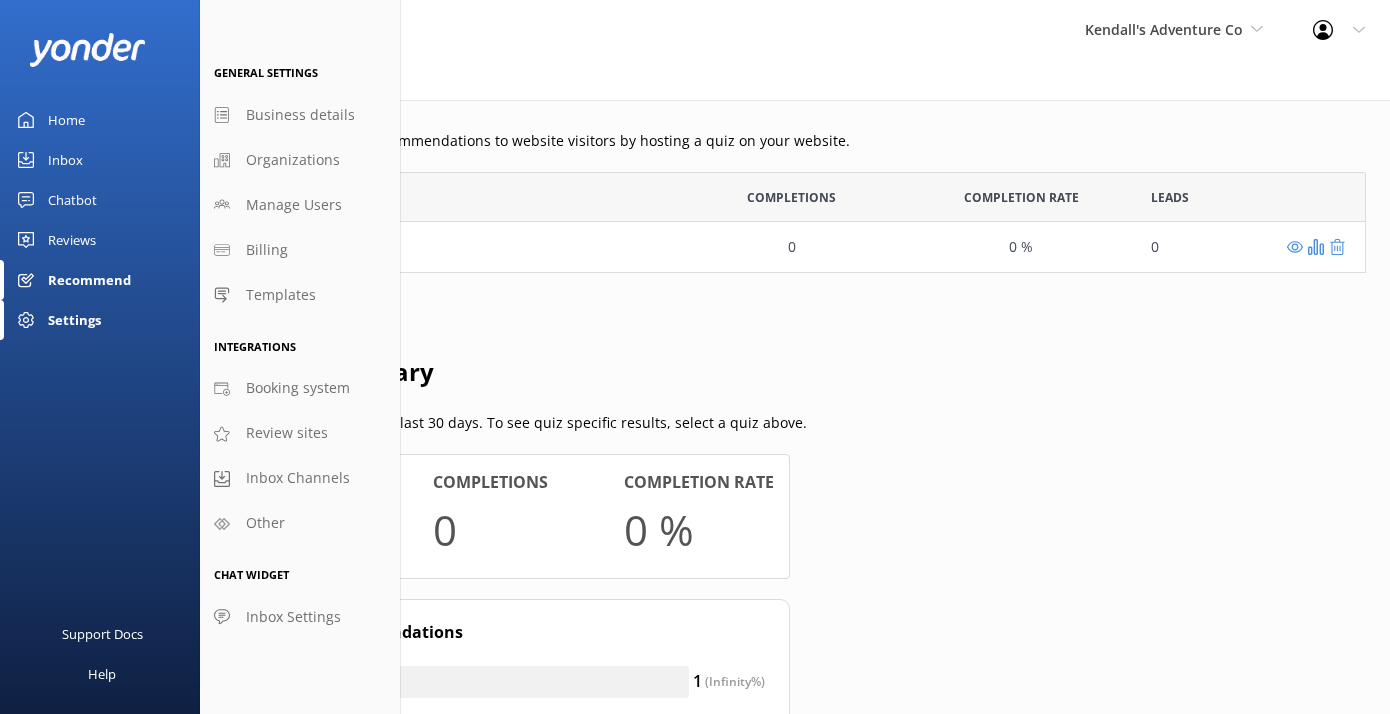 click on "Provide [PERSONALIZED] recommendations to website visitors by hosting a quiz on your website. Quiz Completions Completion Rate Leads Best Rafting Trip 0 0   % 0 Create Quiz Results Summary Results shown are for the last 30 days. To see quiz specific results, select a quiz above. Interactions 3 Completions 0 Completion rate 0   % Popular Recommendations Gauley Rafting 1 ( Infinity %) Upper Colorado 1 ( Infinity %) Total completions:   0" at bounding box center (795, 486) 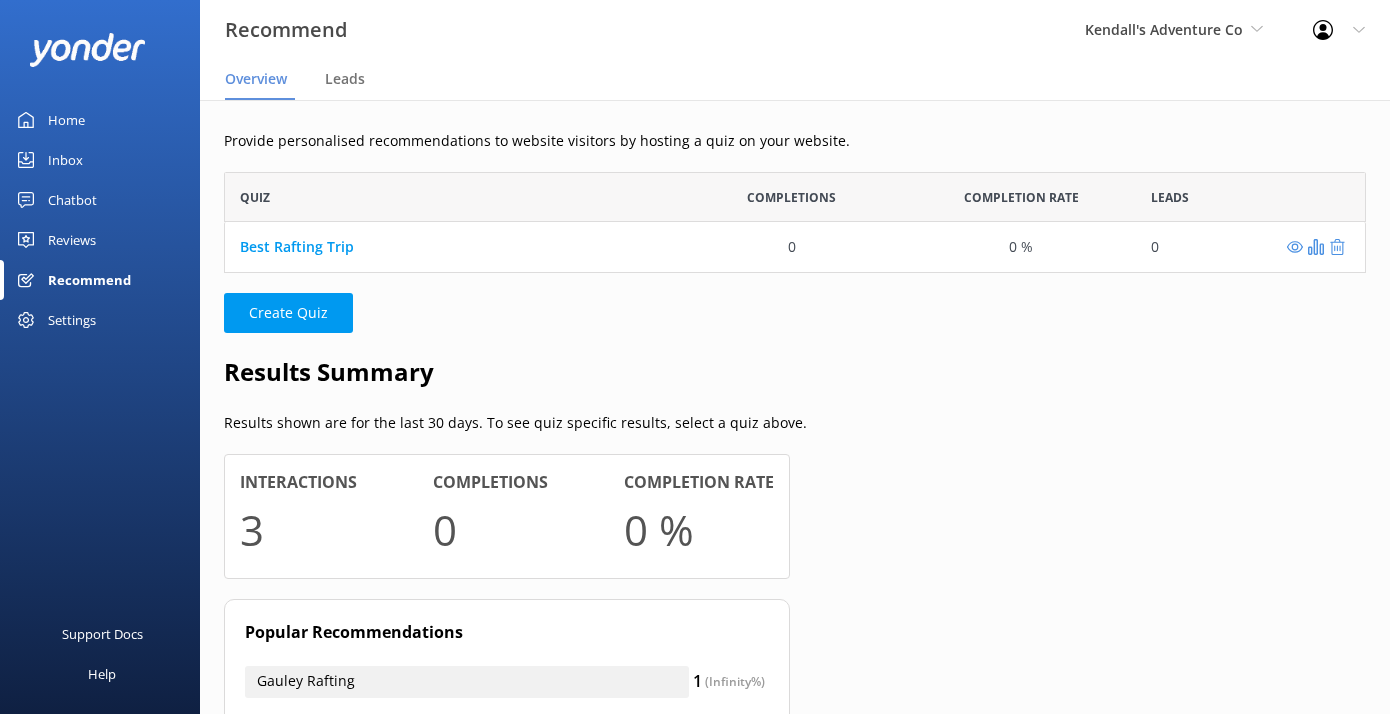 click on "Settings" at bounding box center (100, 320) 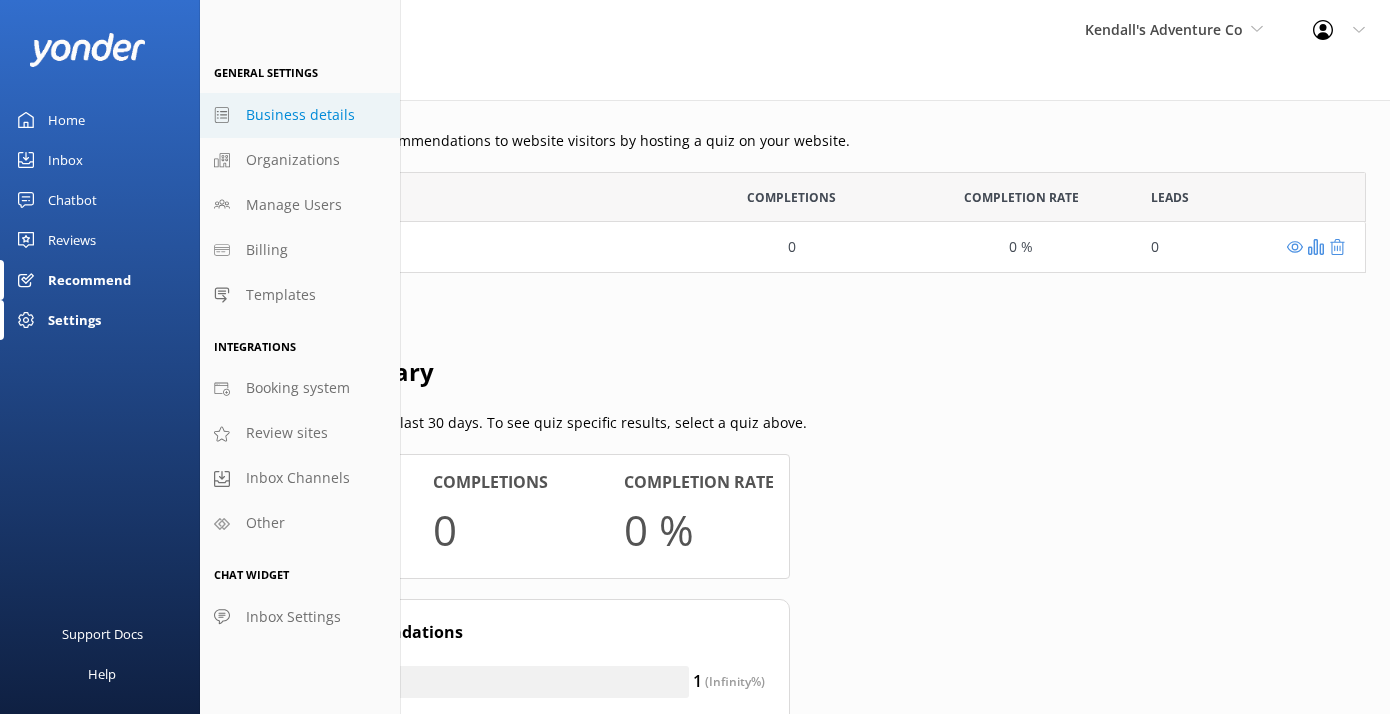 click on "Business details" at bounding box center [300, 115] 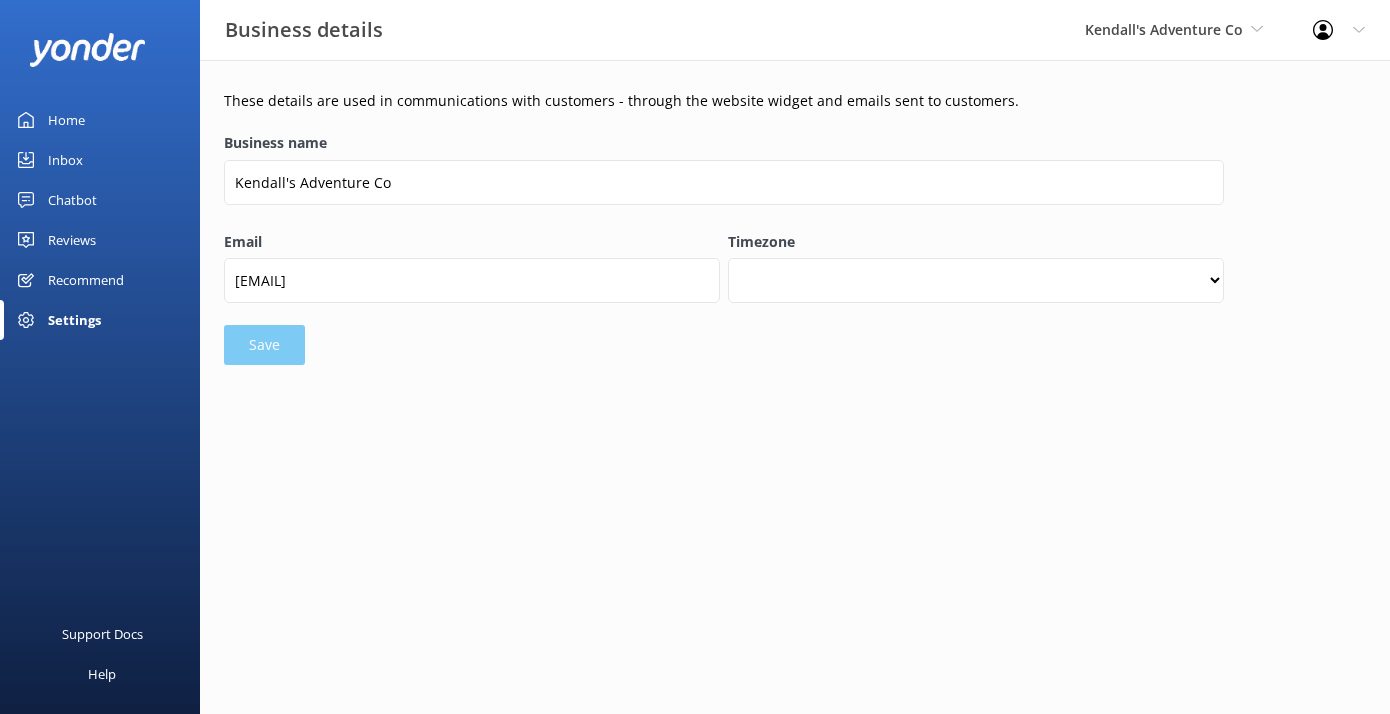 click on "Settings" at bounding box center [74, 320] 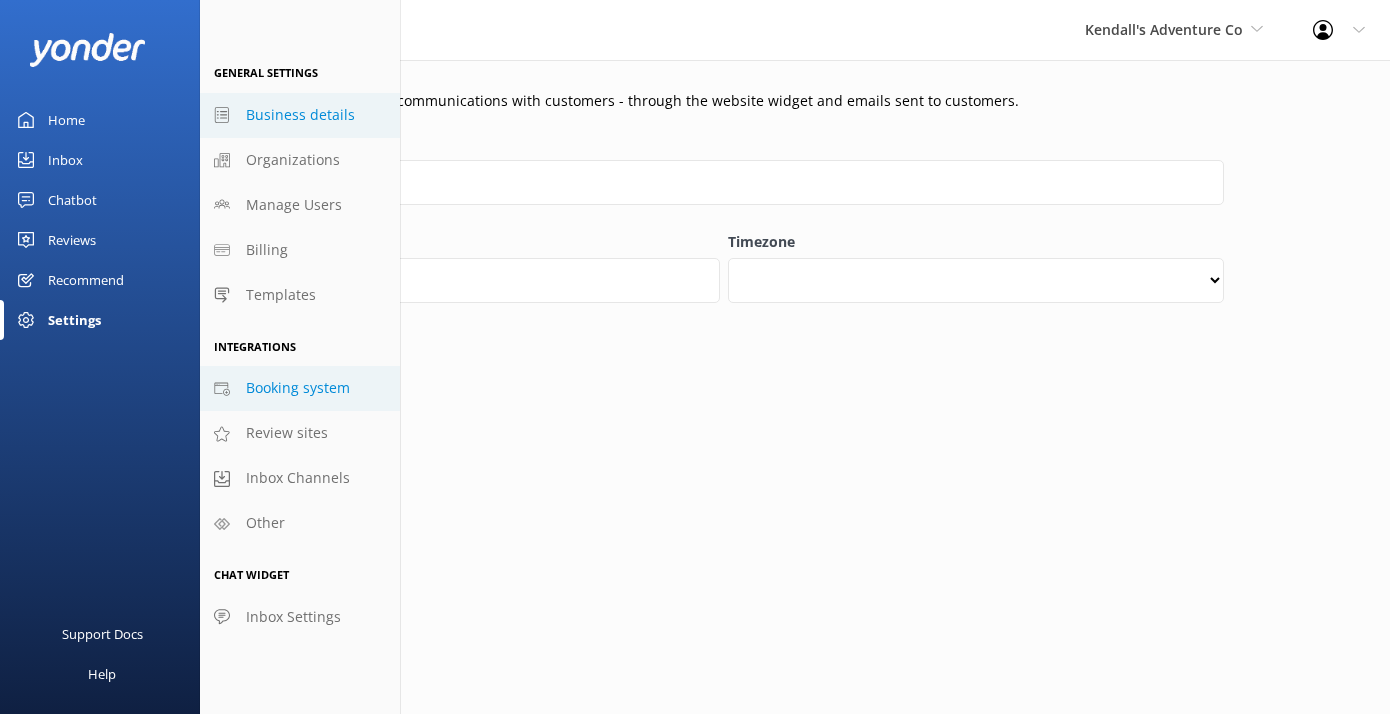 click on "Booking system" at bounding box center [300, 388] 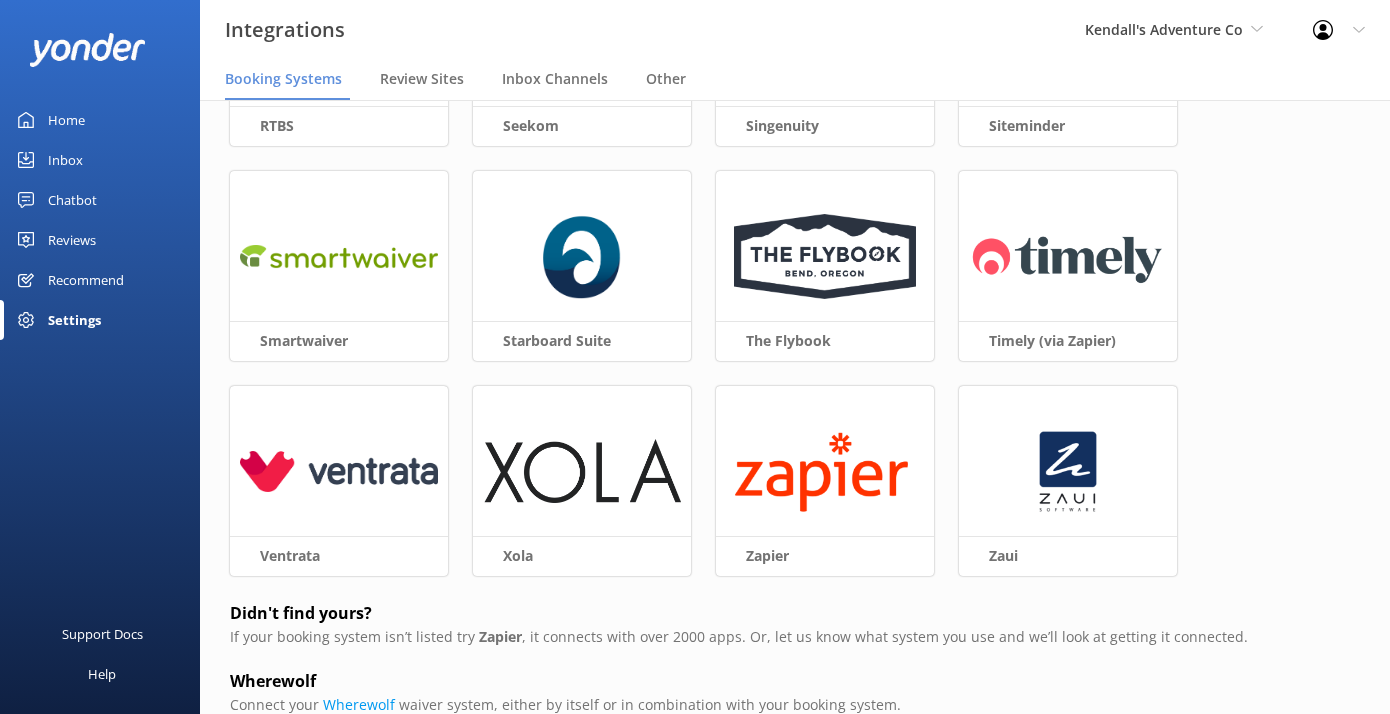 scroll, scrollTop: 947, scrollLeft: 0, axis: vertical 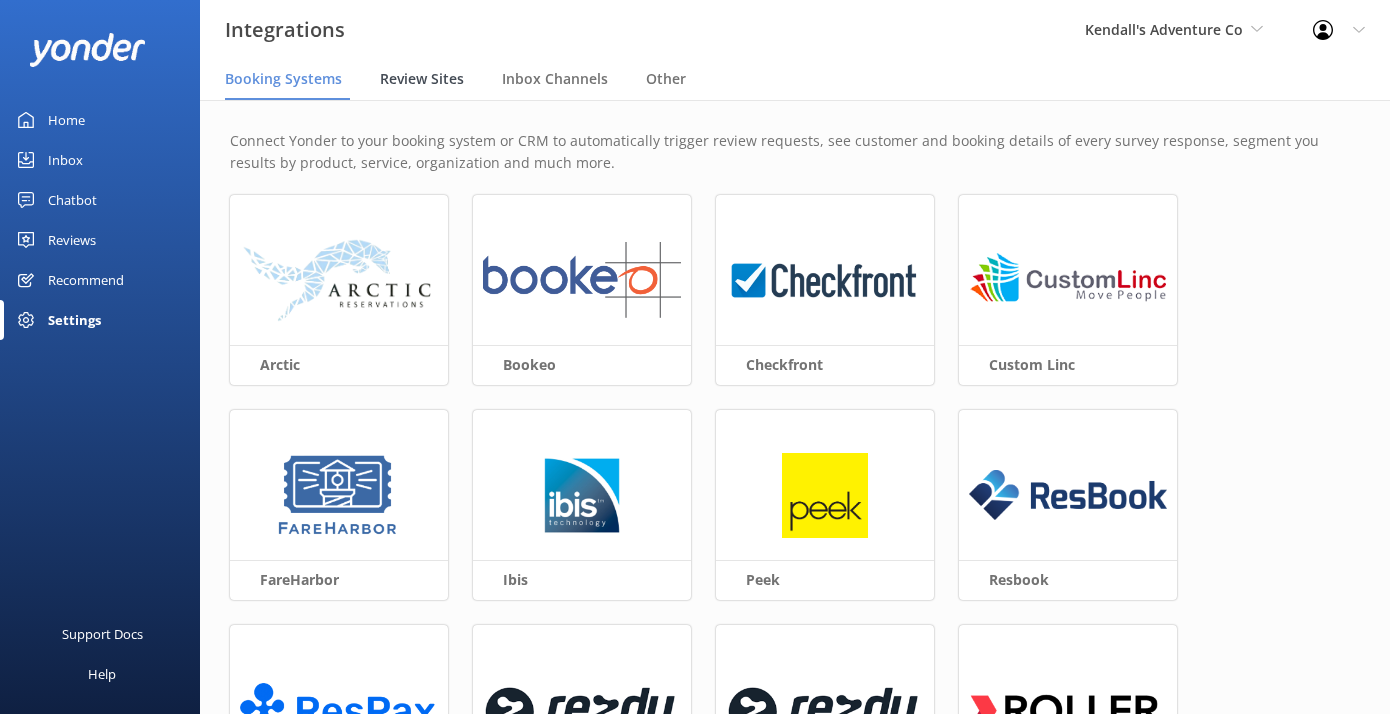 click on "Review Sites" at bounding box center [422, 79] 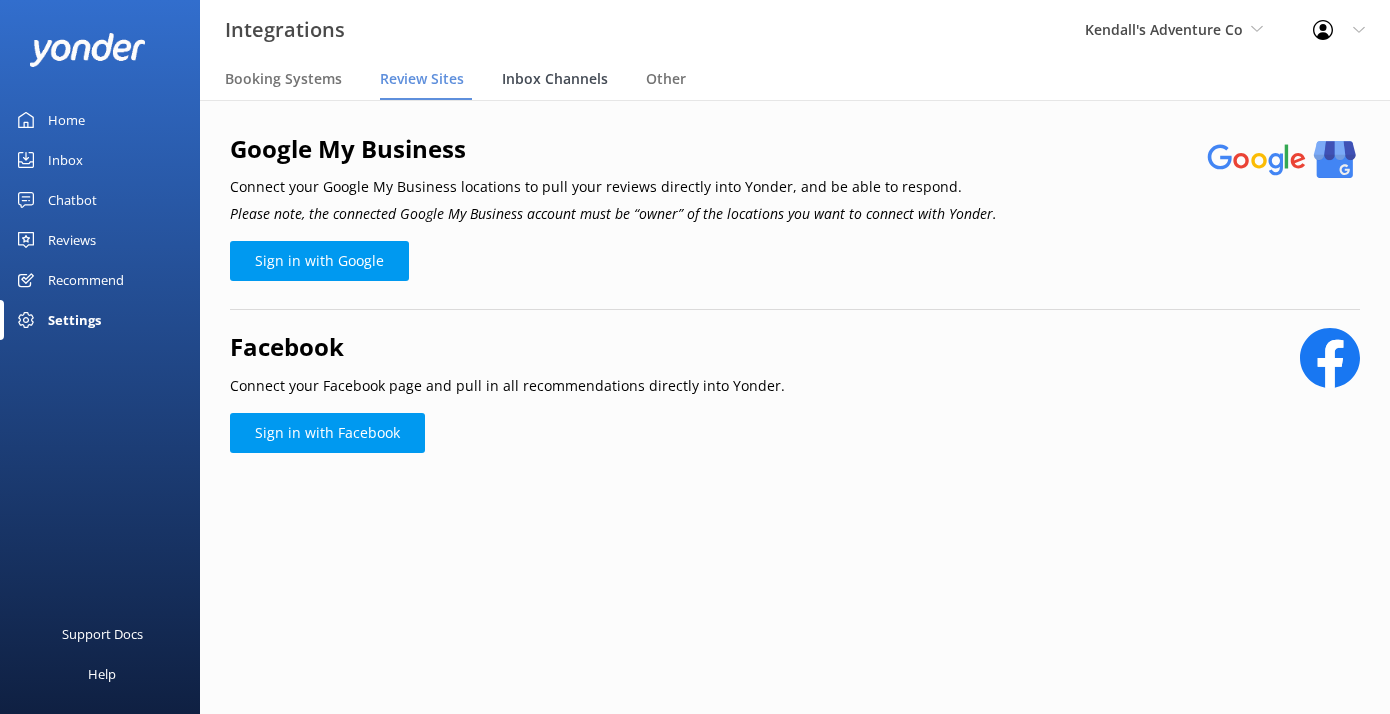 click on "Inbox Channels" at bounding box center [555, 79] 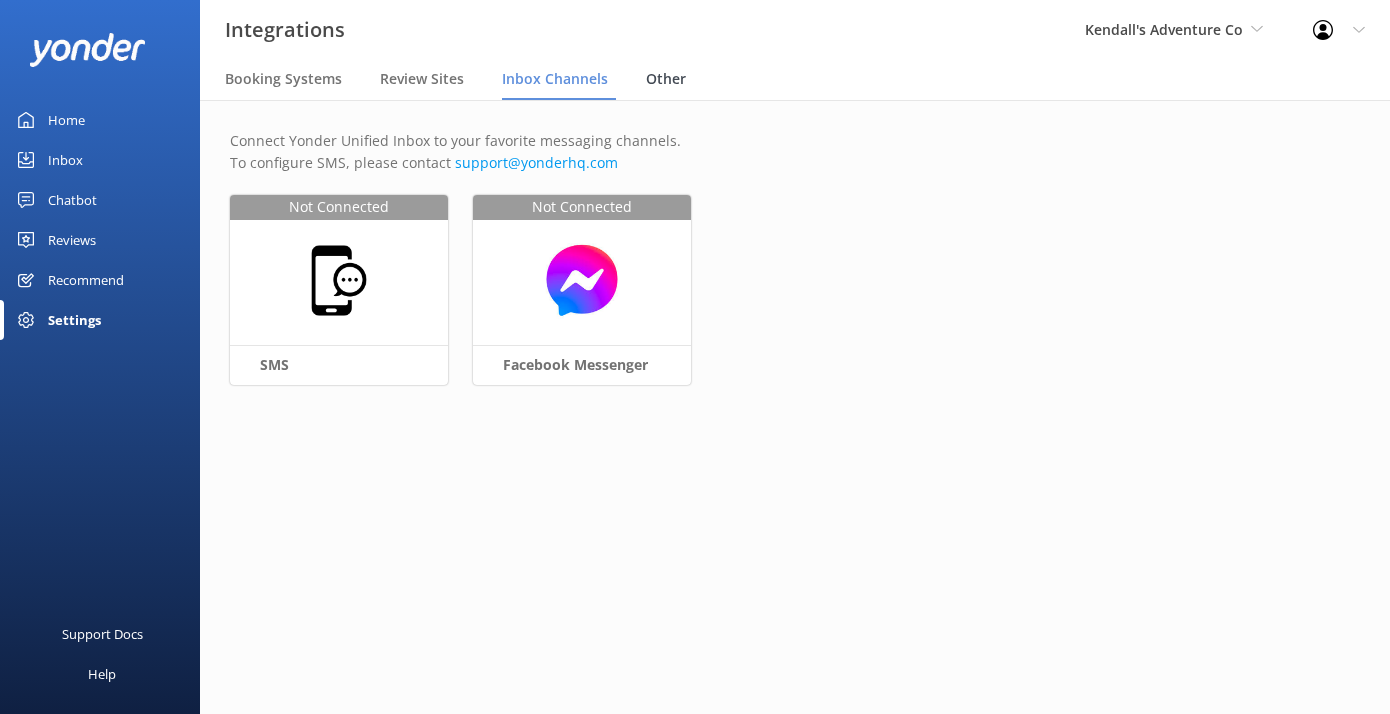 click on "Other" at bounding box center (666, 79) 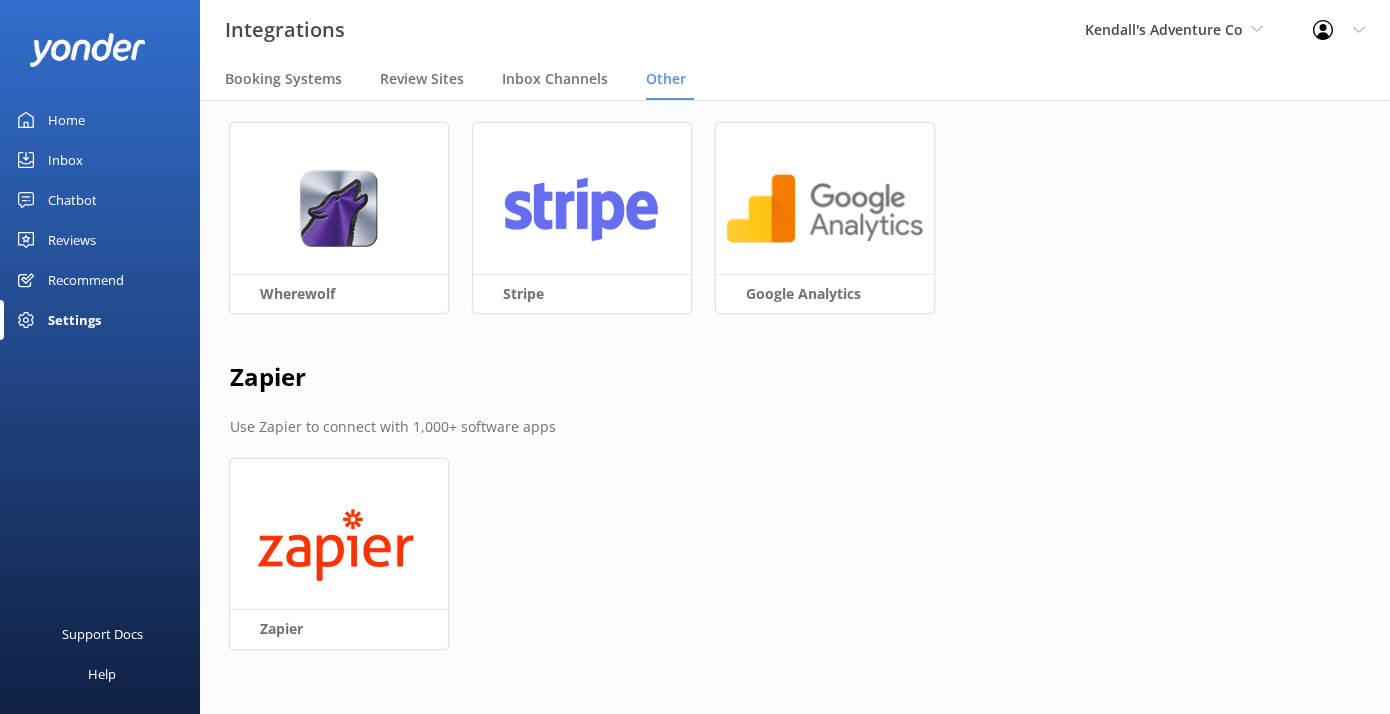 scroll, scrollTop: 0, scrollLeft: 0, axis: both 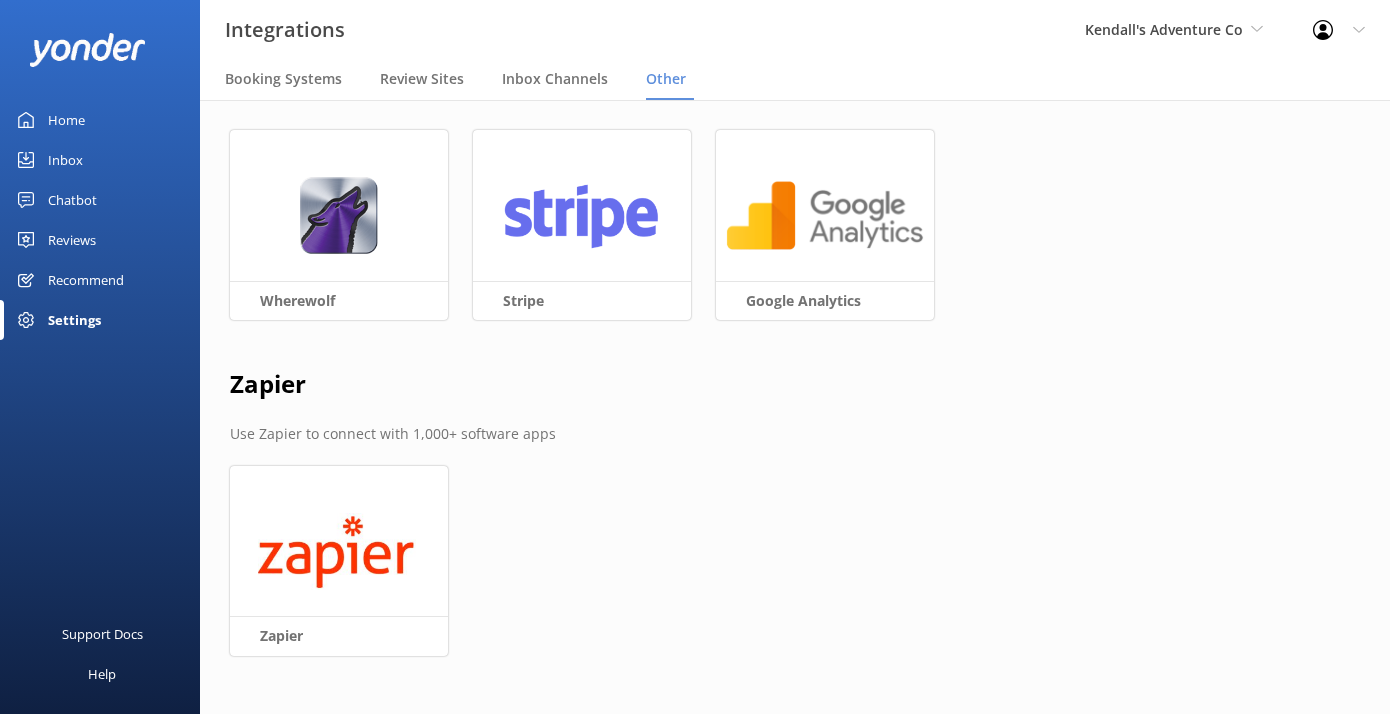 click on "Recommend" at bounding box center (86, 280) 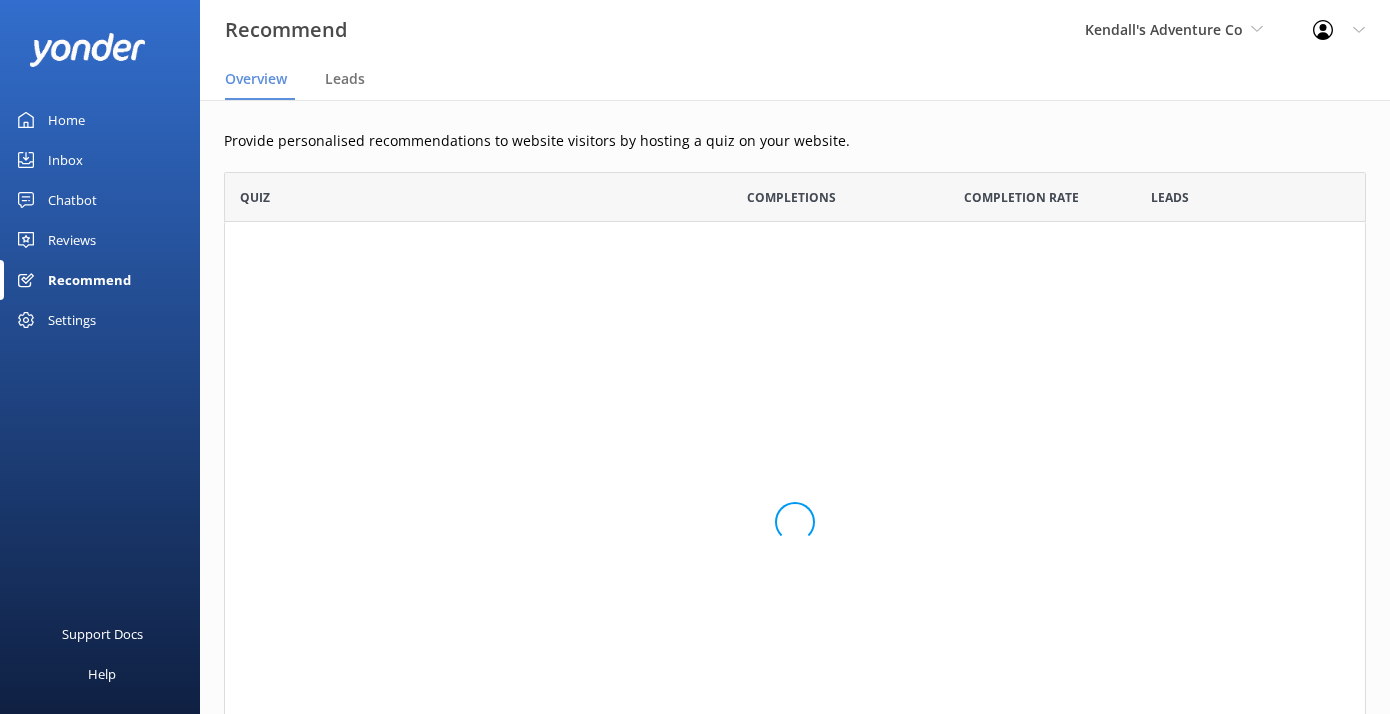 scroll, scrollTop: 1, scrollLeft: 1, axis: both 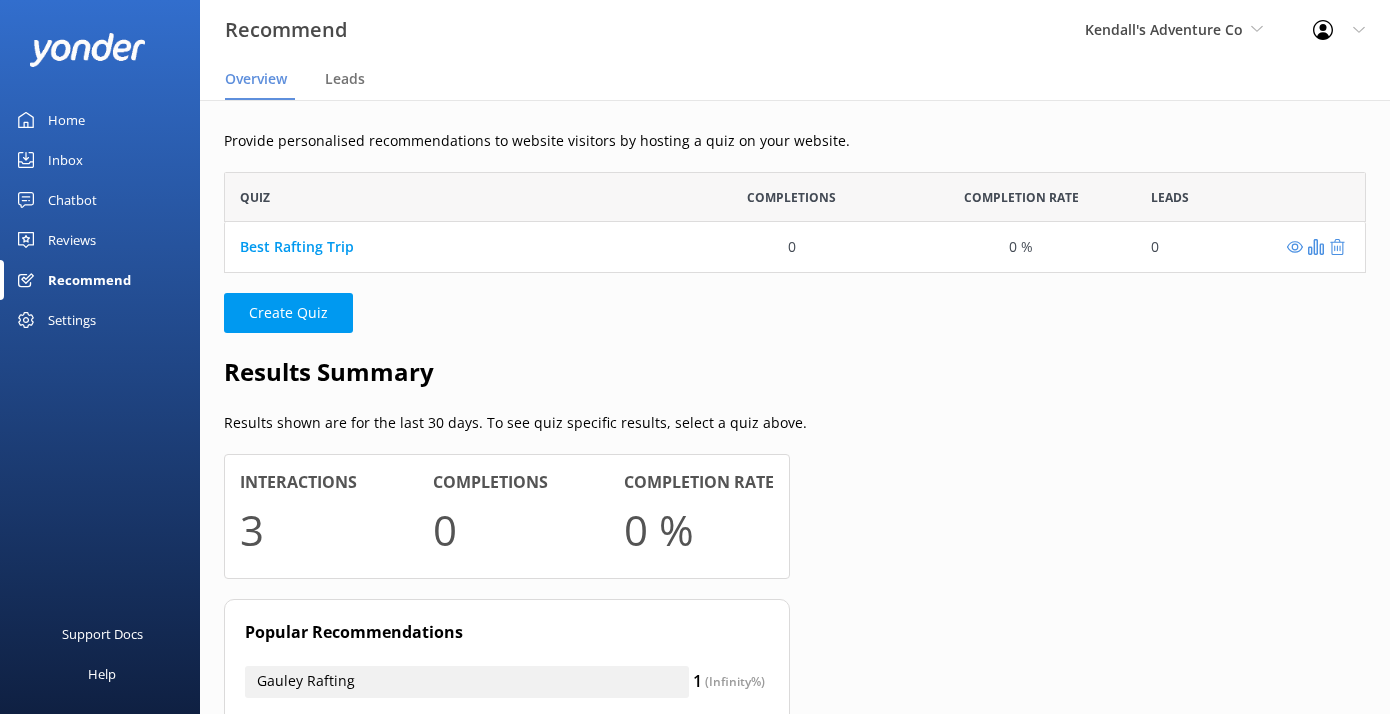click on "Reviews" at bounding box center [100, 240] 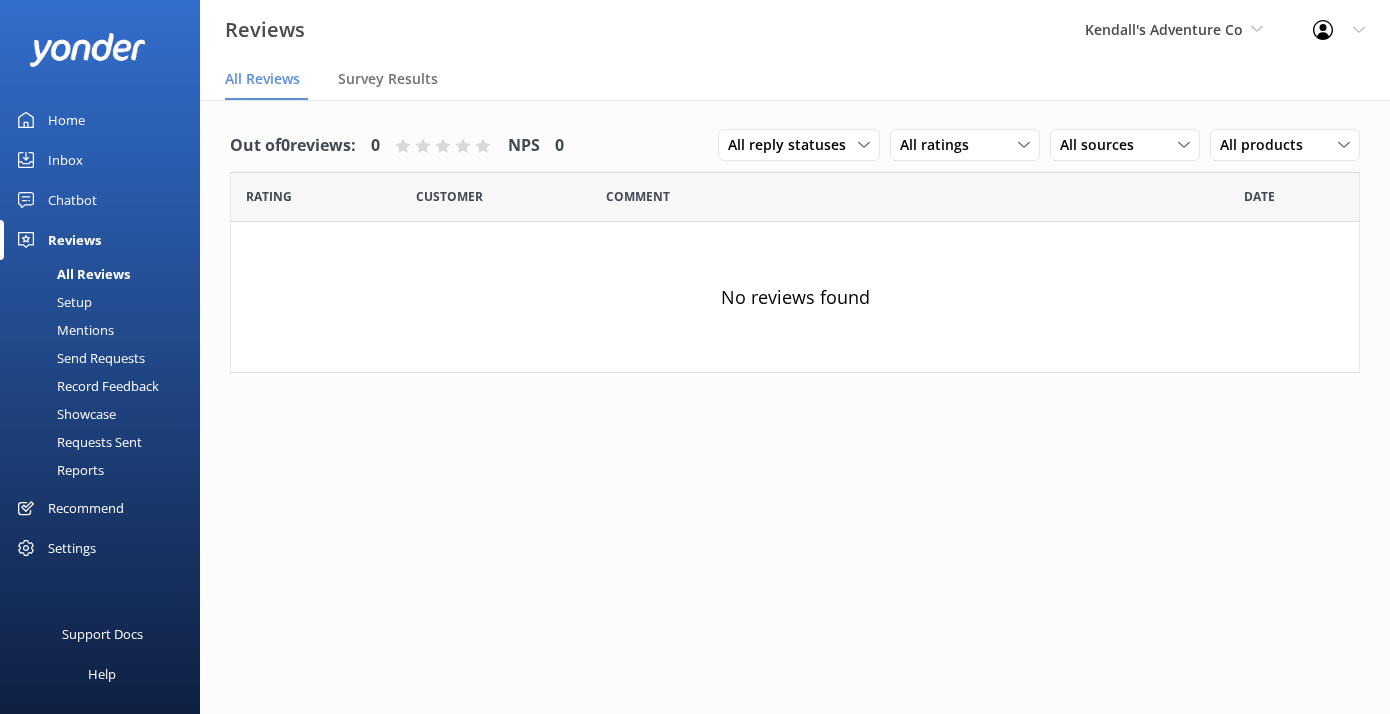 click on "Home" at bounding box center [100, 120] 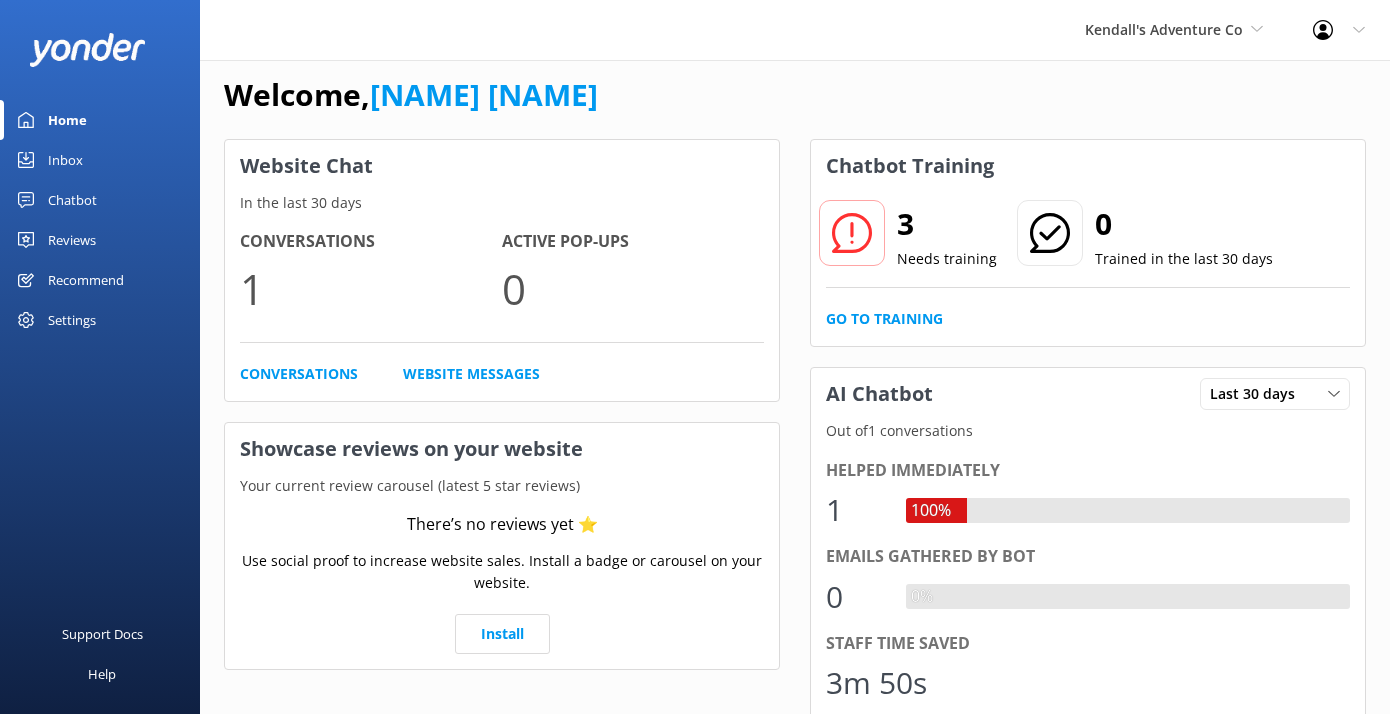 scroll, scrollTop: 23, scrollLeft: 0, axis: vertical 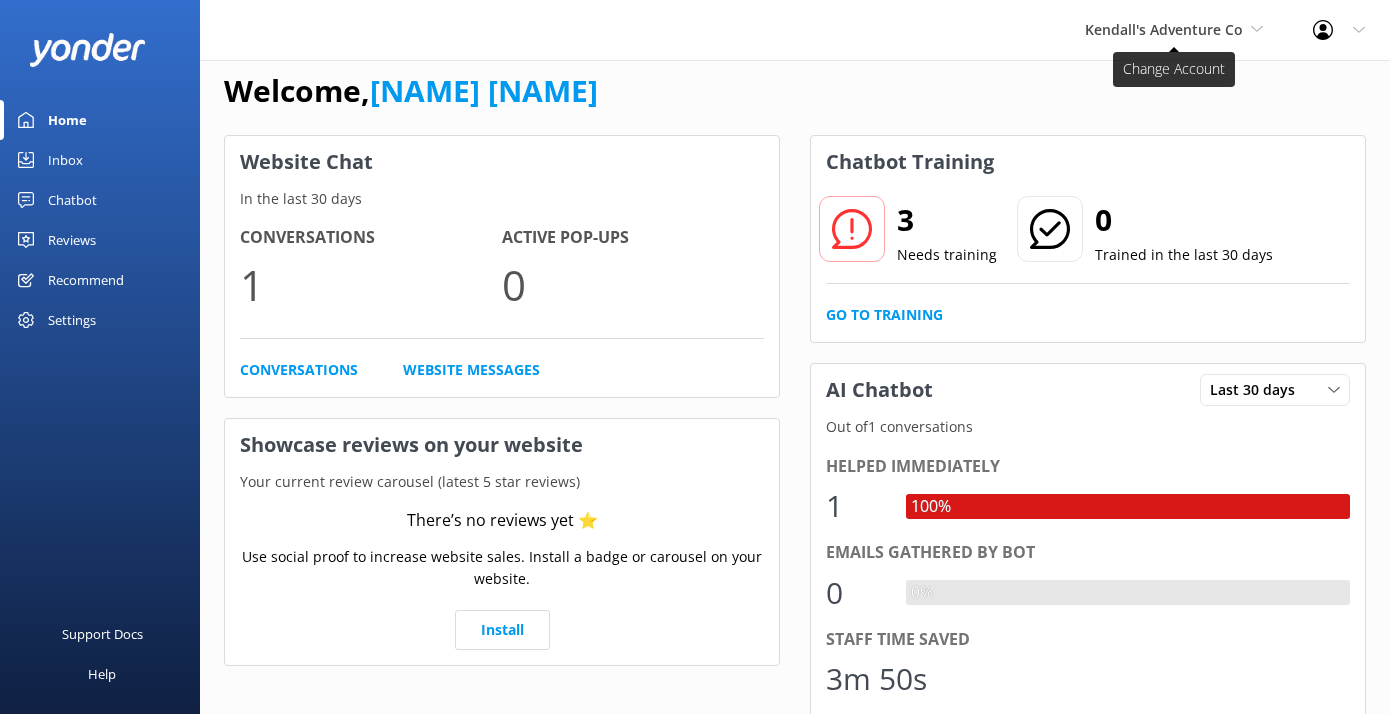 click 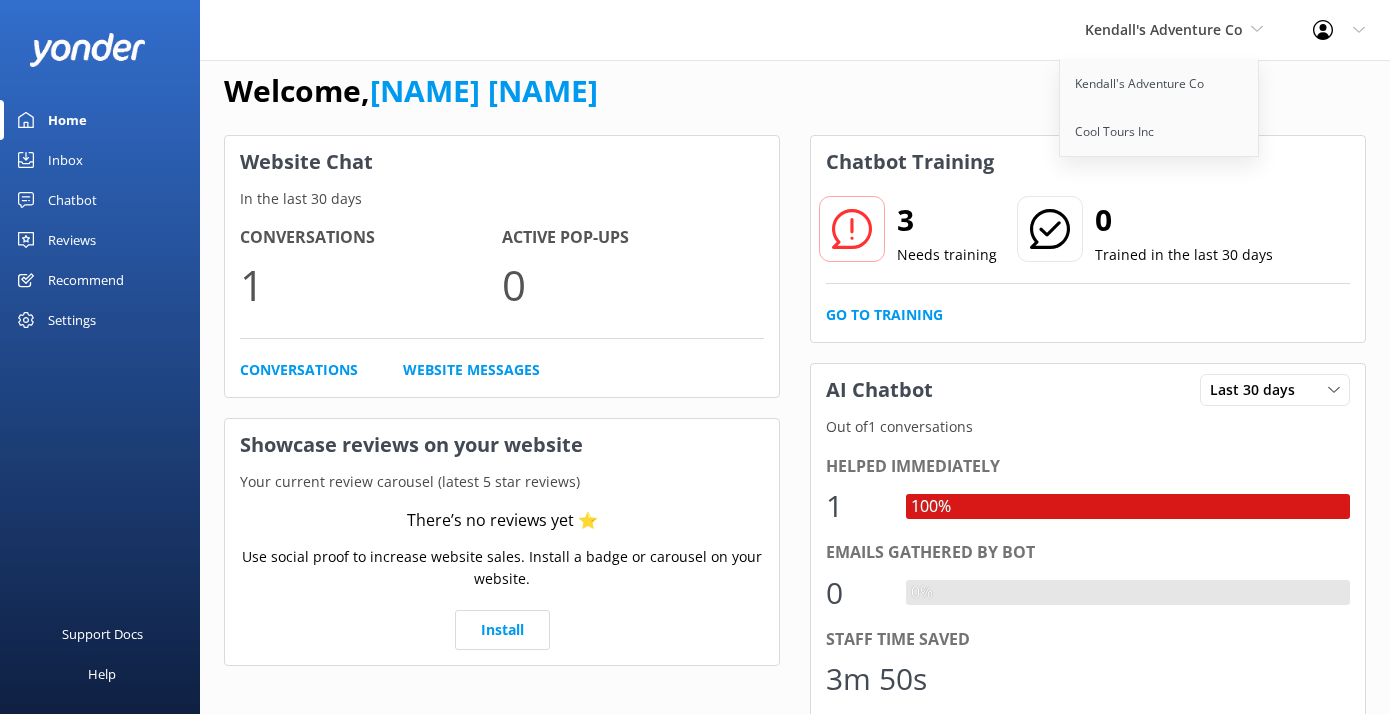 click on "Welcome,  Kendall Malone" at bounding box center (795, 101) 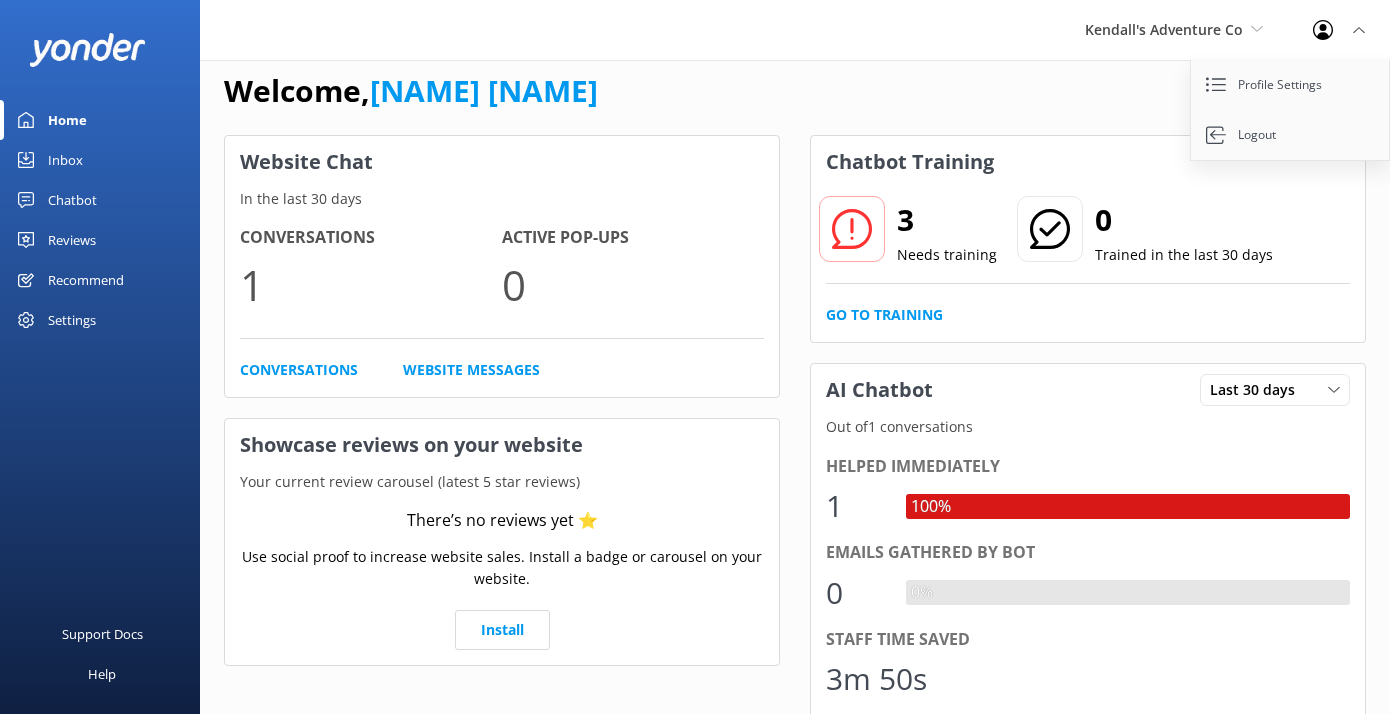 click on "Welcome,  Kendall Malone" at bounding box center [795, 101] 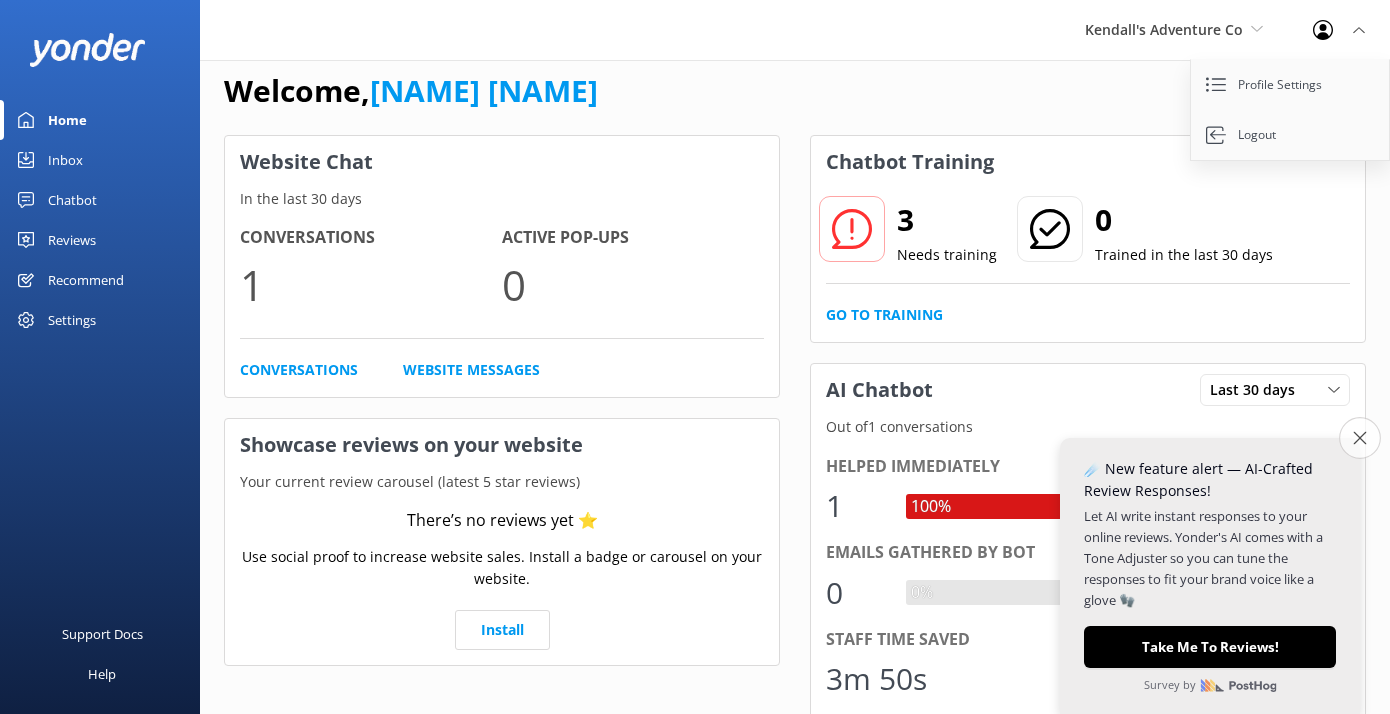 click on "Close survey" at bounding box center [1360, 438] 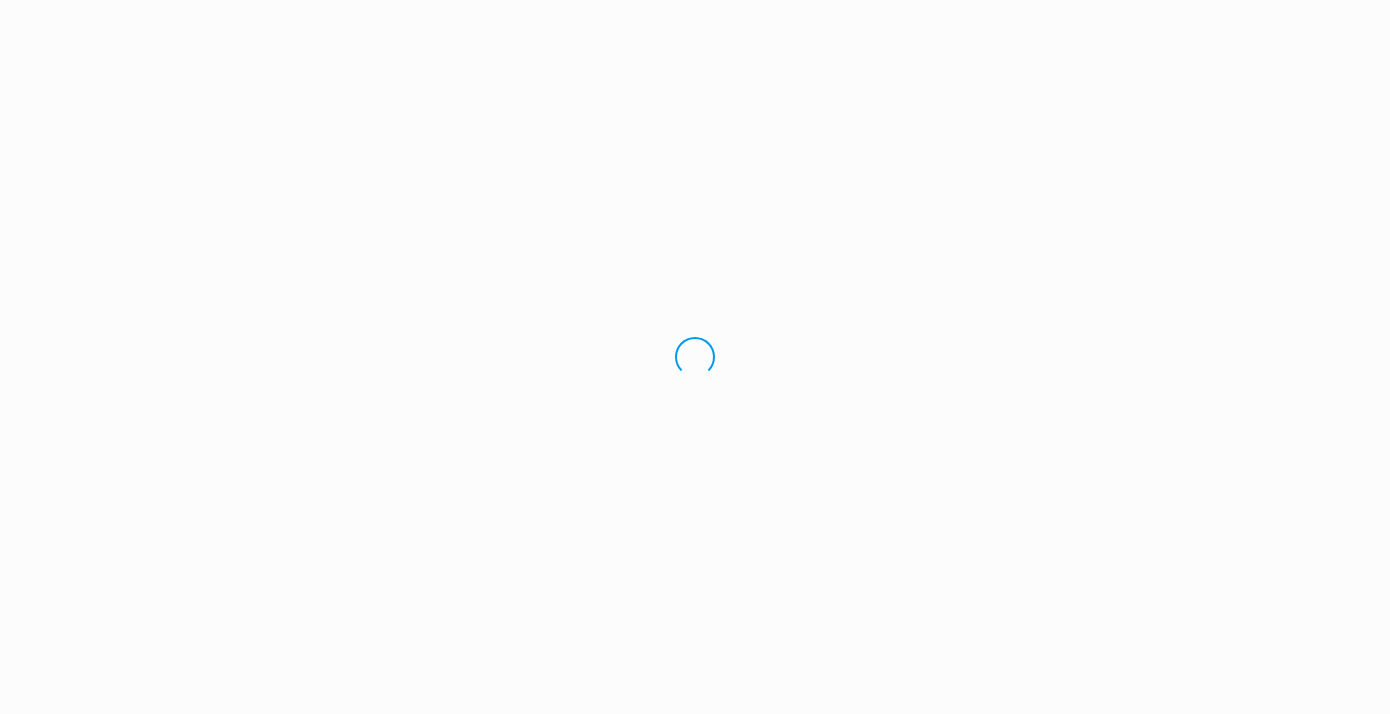scroll, scrollTop: 0, scrollLeft: 0, axis: both 